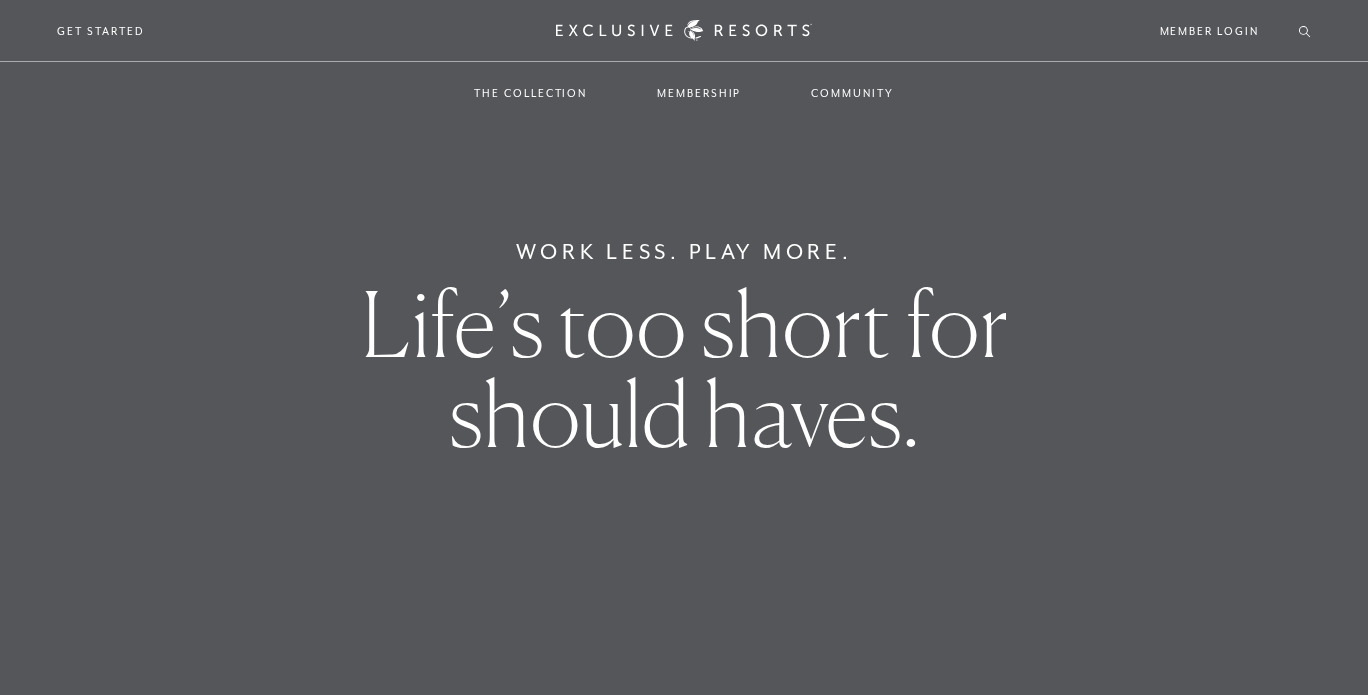 scroll, scrollTop: 0, scrollLeft: 0, axis: both 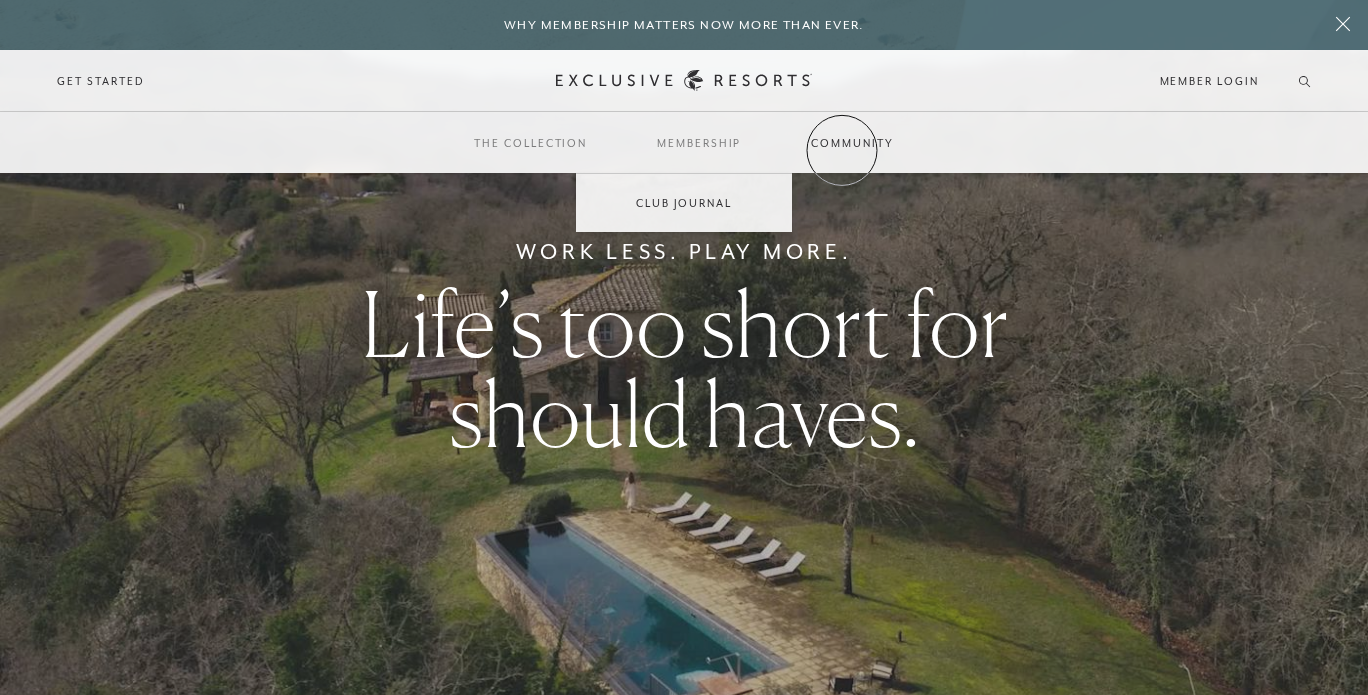 click on "Community" at bounding box center [852, 143] 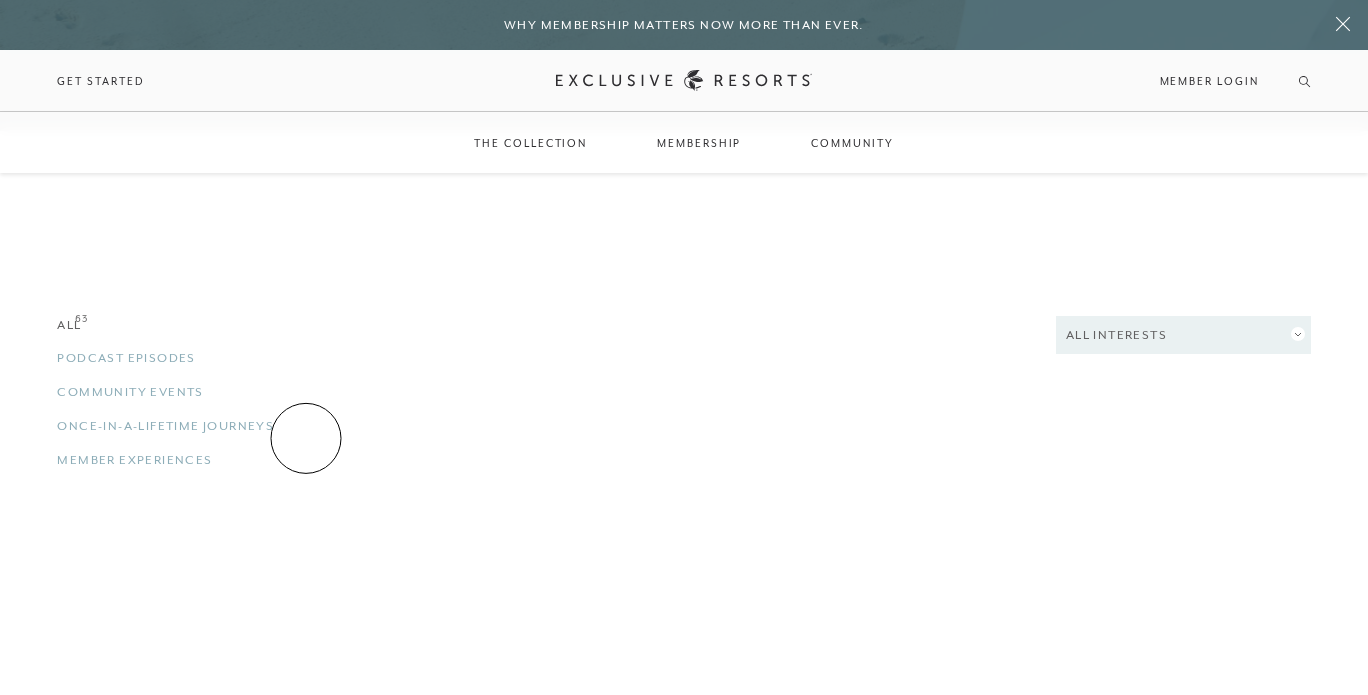 scroll, scrollTop: 3536, scrollLeft: 0, axis: vertical 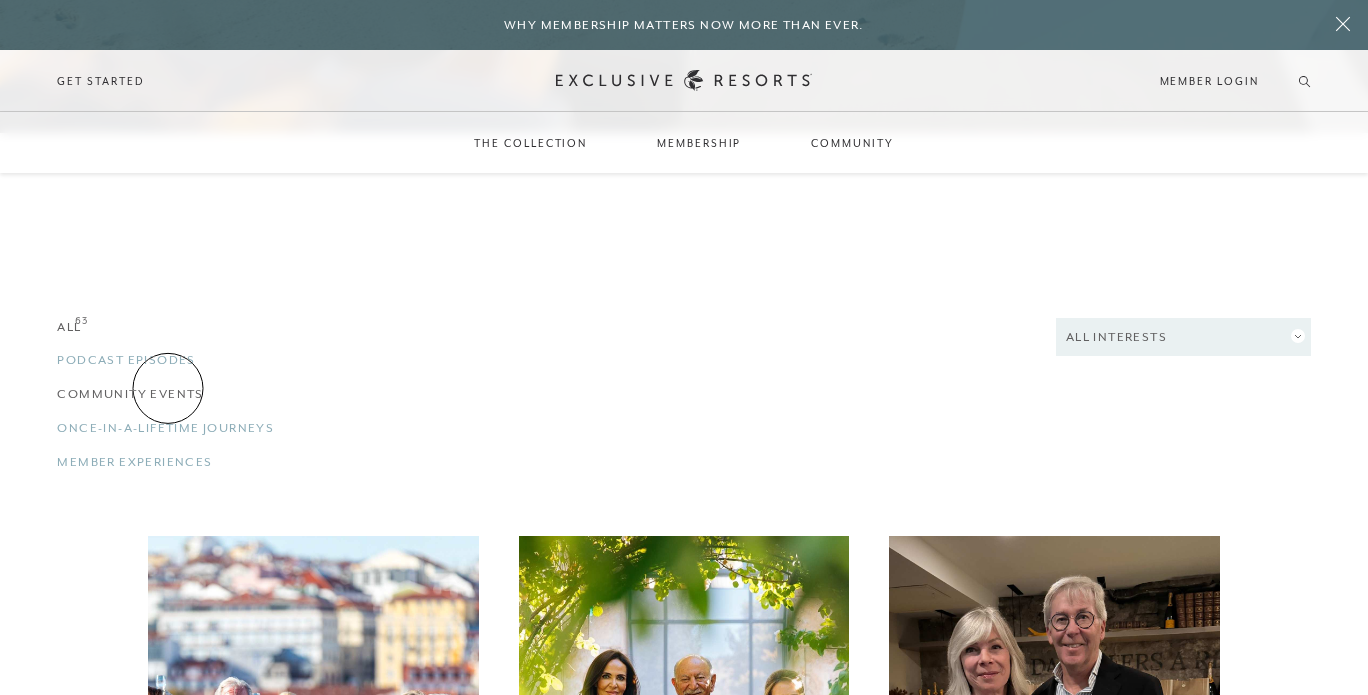 click on "Community Events  63" at bounding box center (255, 394) 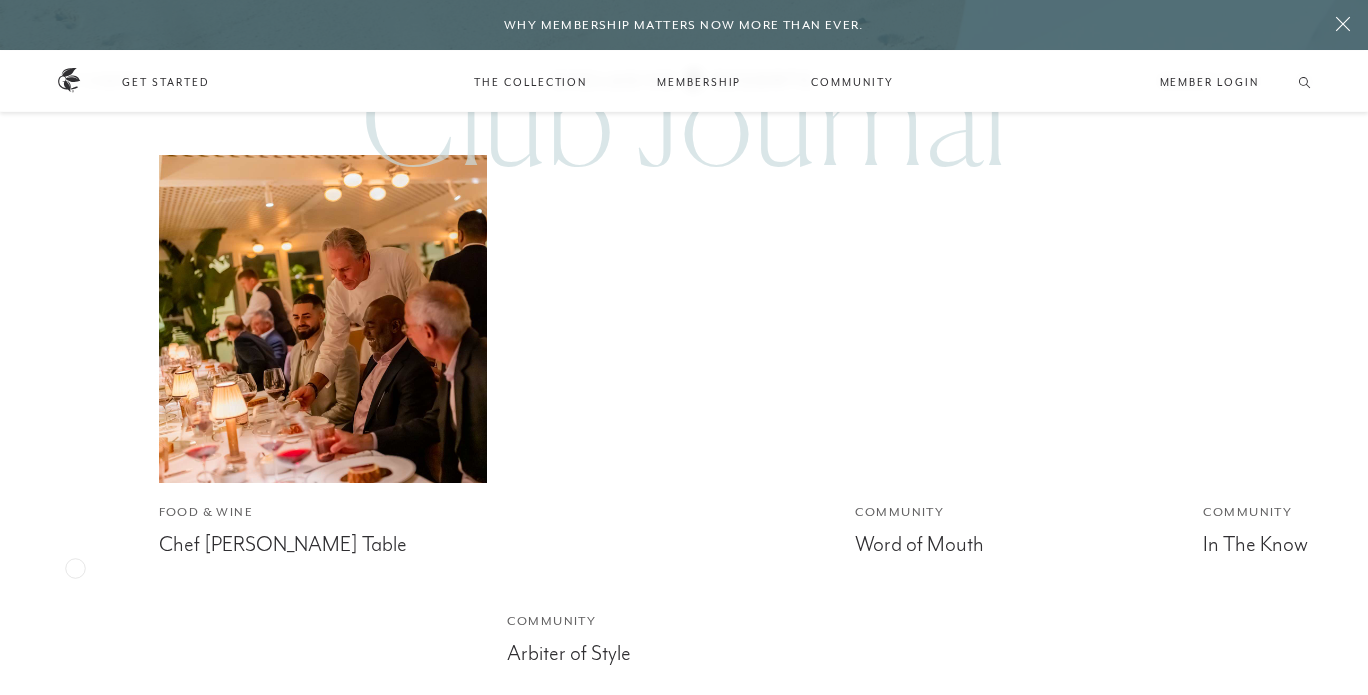 scroll, scrollTop: 6626, scrollLeft: 0, axis: vertical 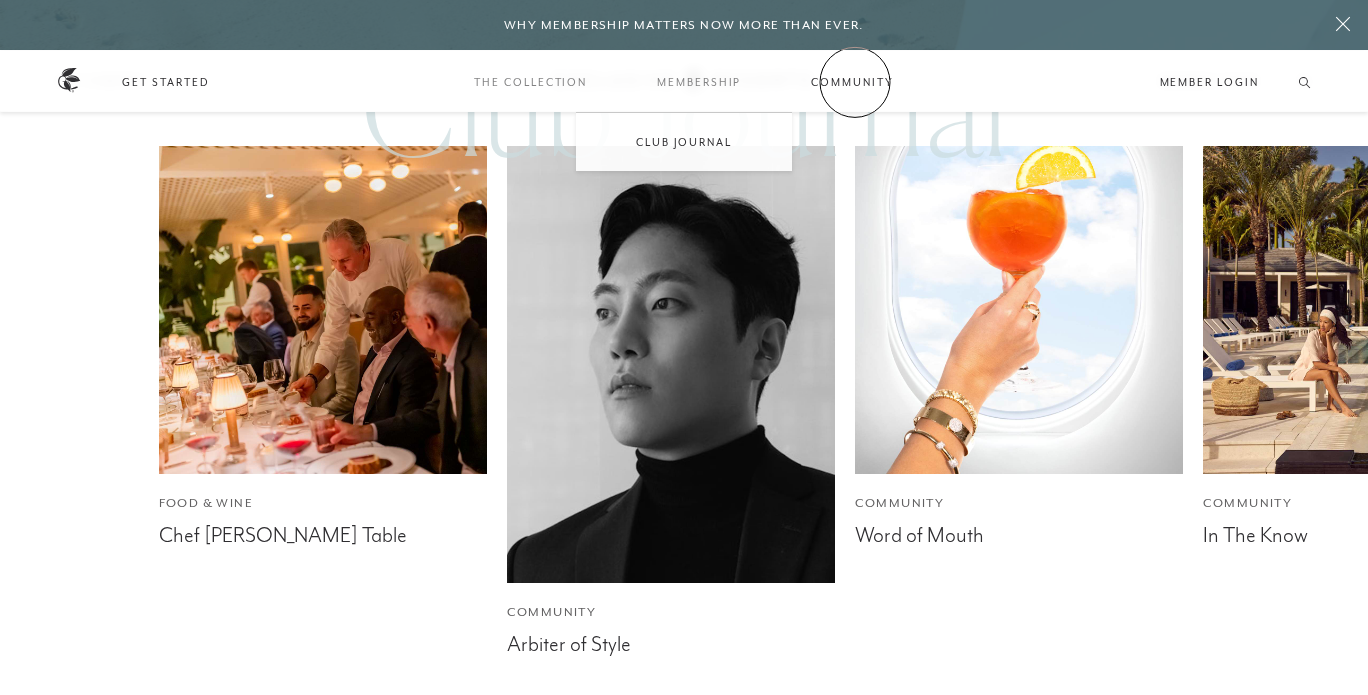 click on "Community" at bounding box center [852, 82] 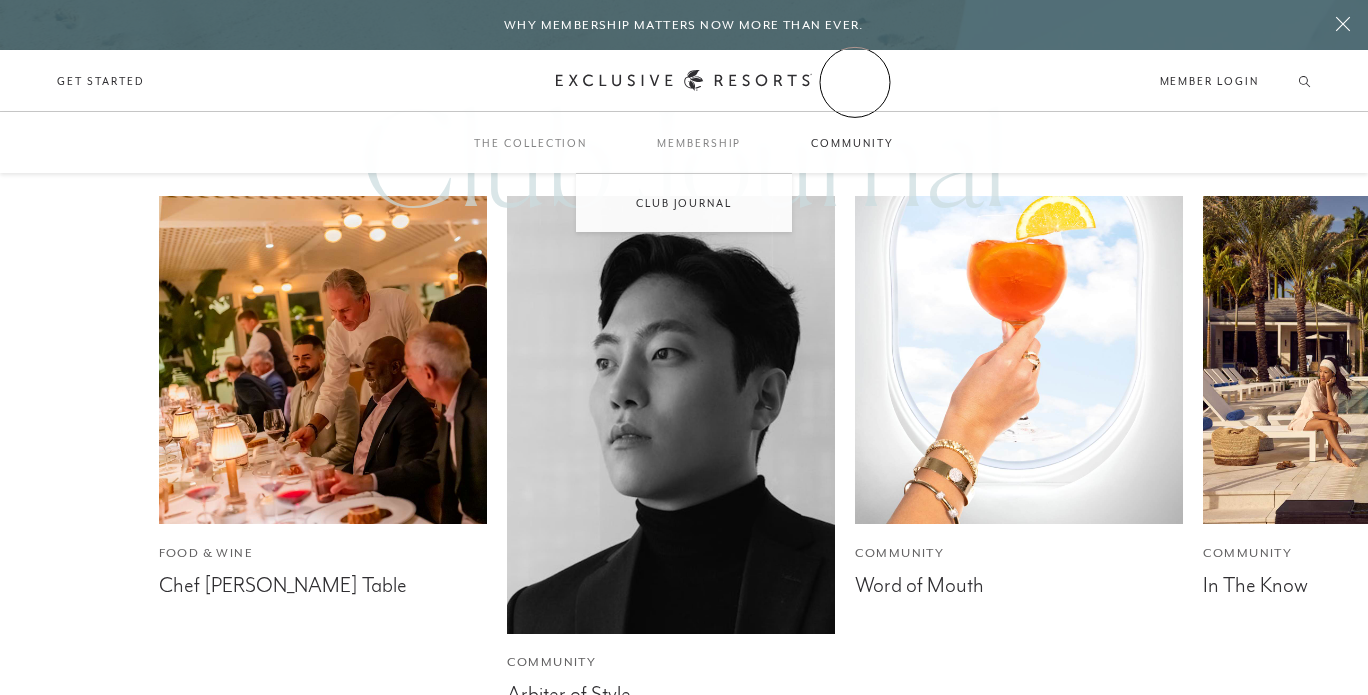 scroll, scrollTop: 6575, scrollLeft: 0, axis: vertical 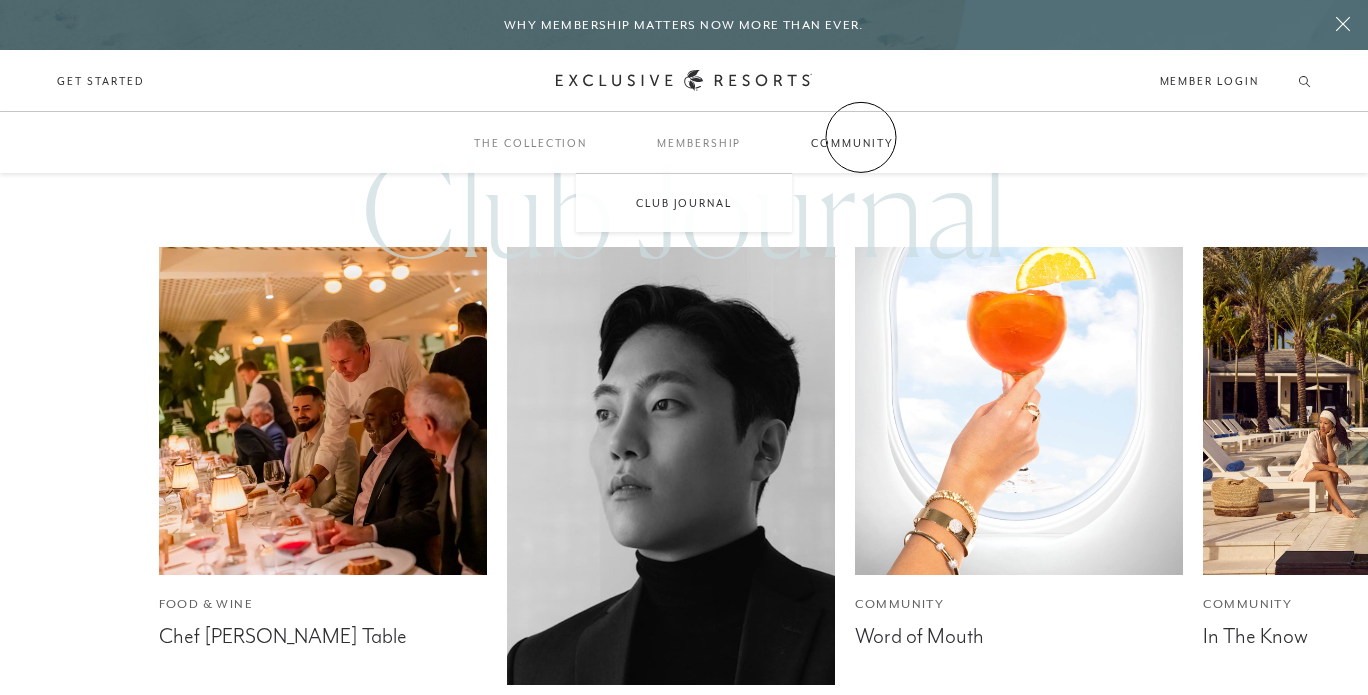 click on "Community" at bounding box center (852, 143) 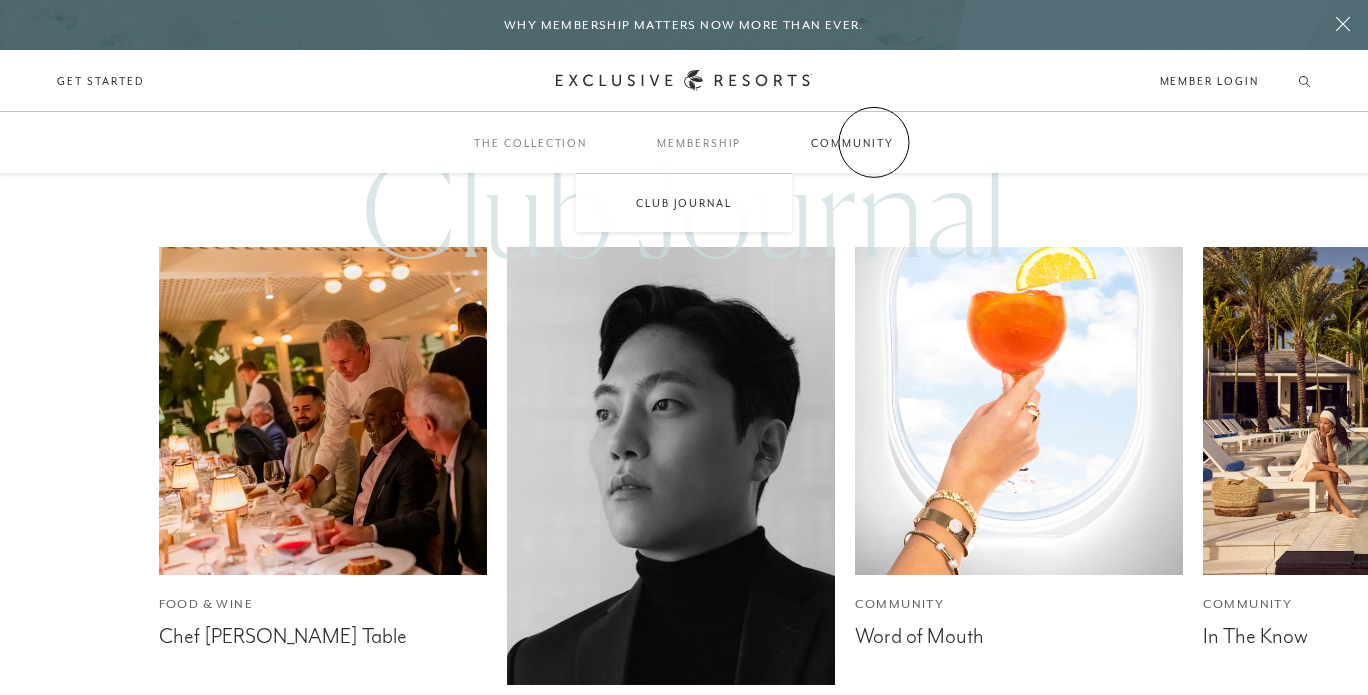 click on "Community" at bounding box center (852, 143) 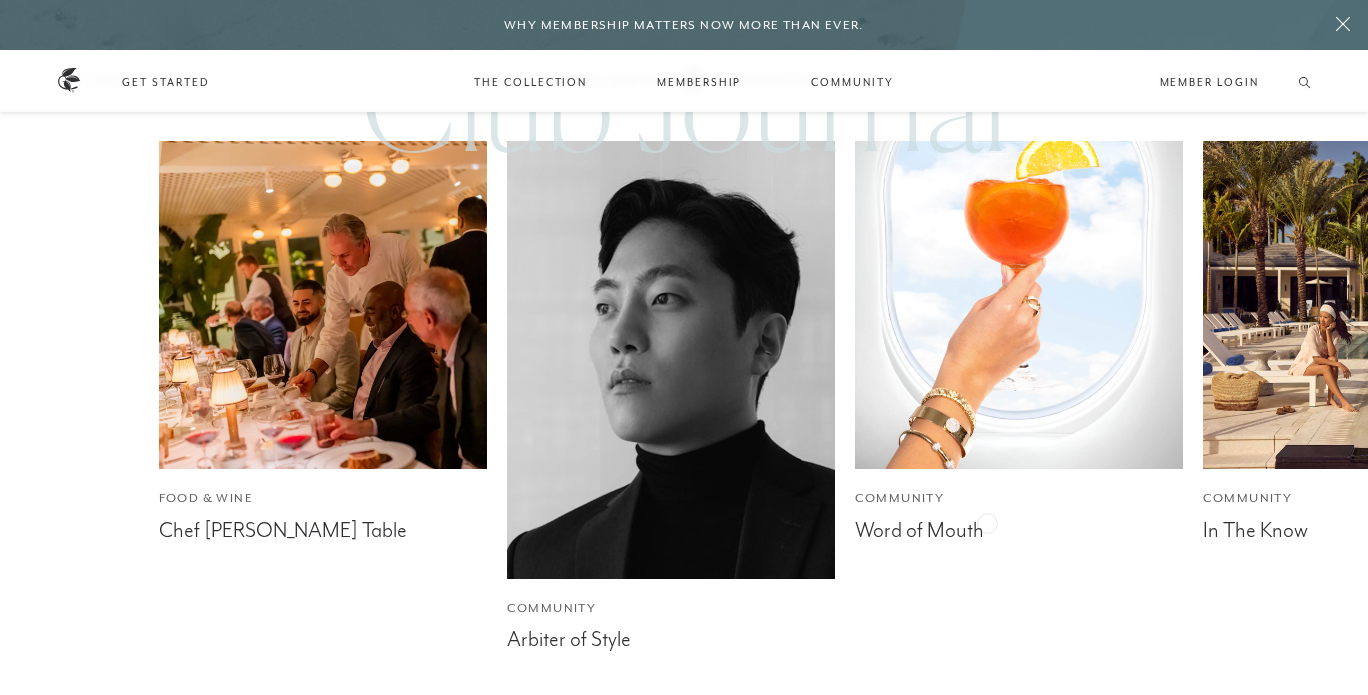 scroll, scrollTop: 6684, scrollLeft: 0, axis: vertical 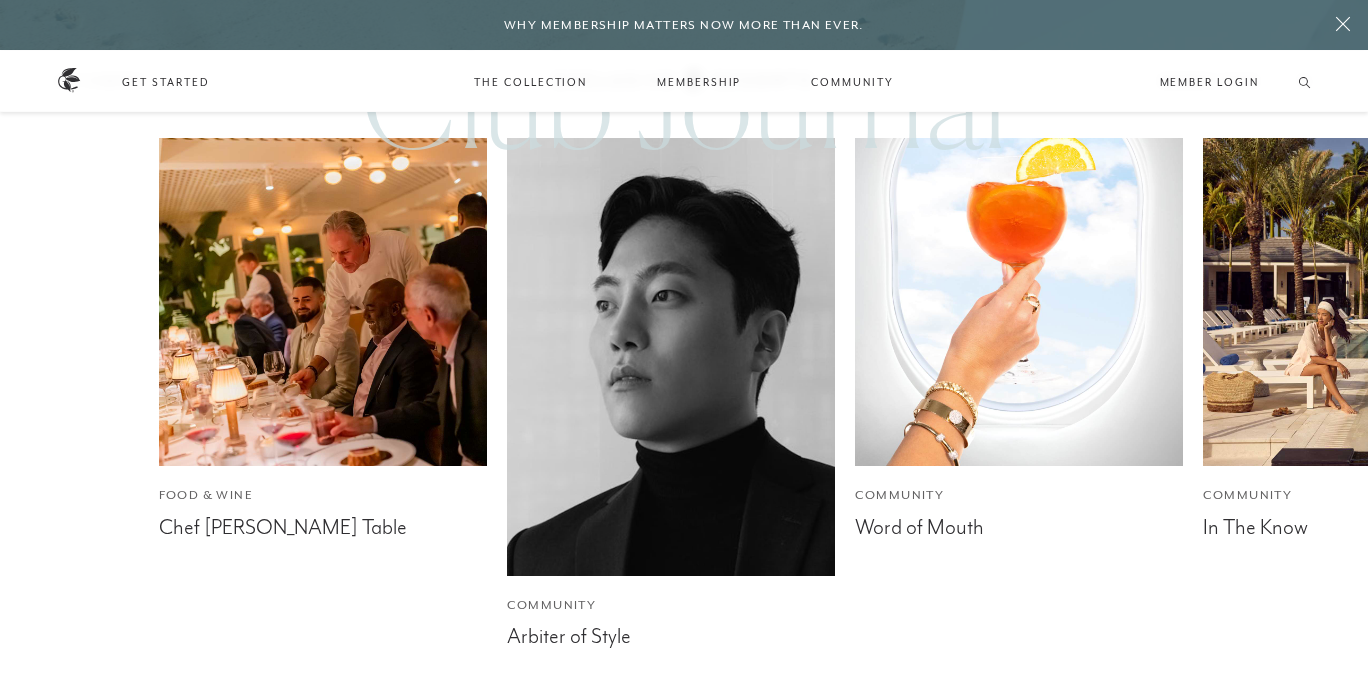 click at bounding box center (1366, 302) 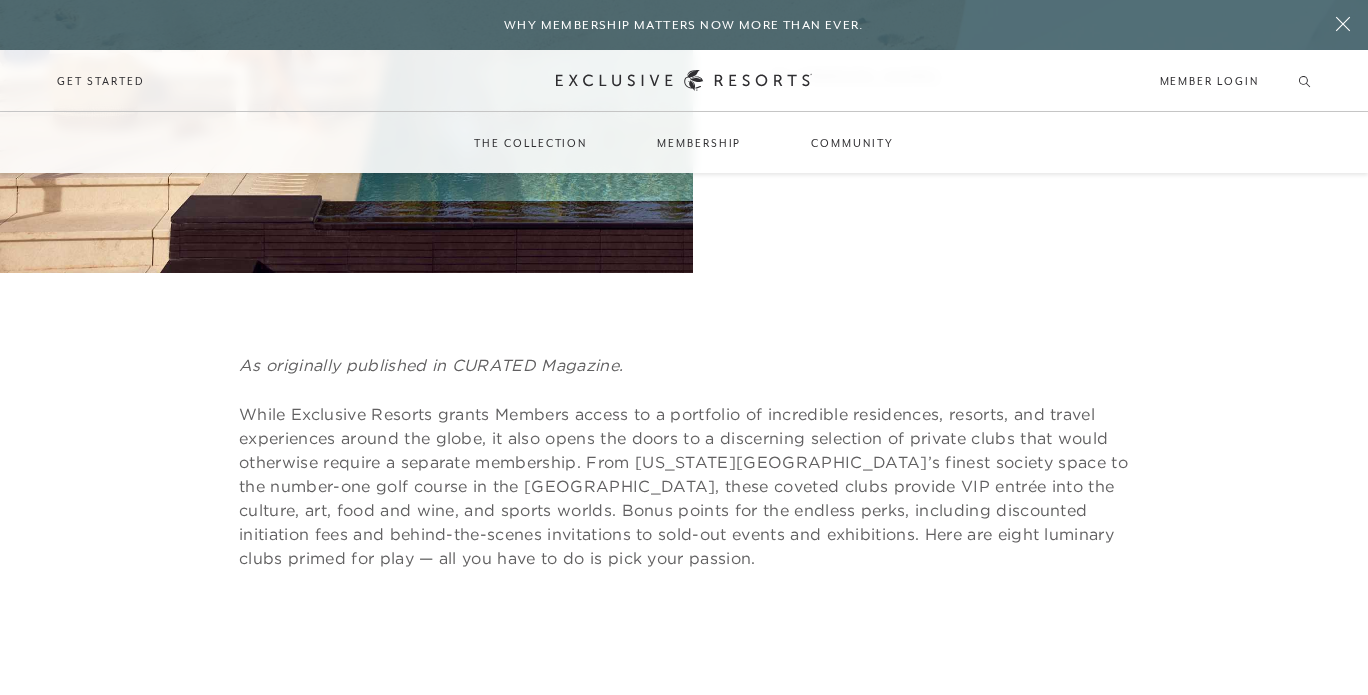scroll, scrollTop: 0, scrollLeft: 0, axis: both 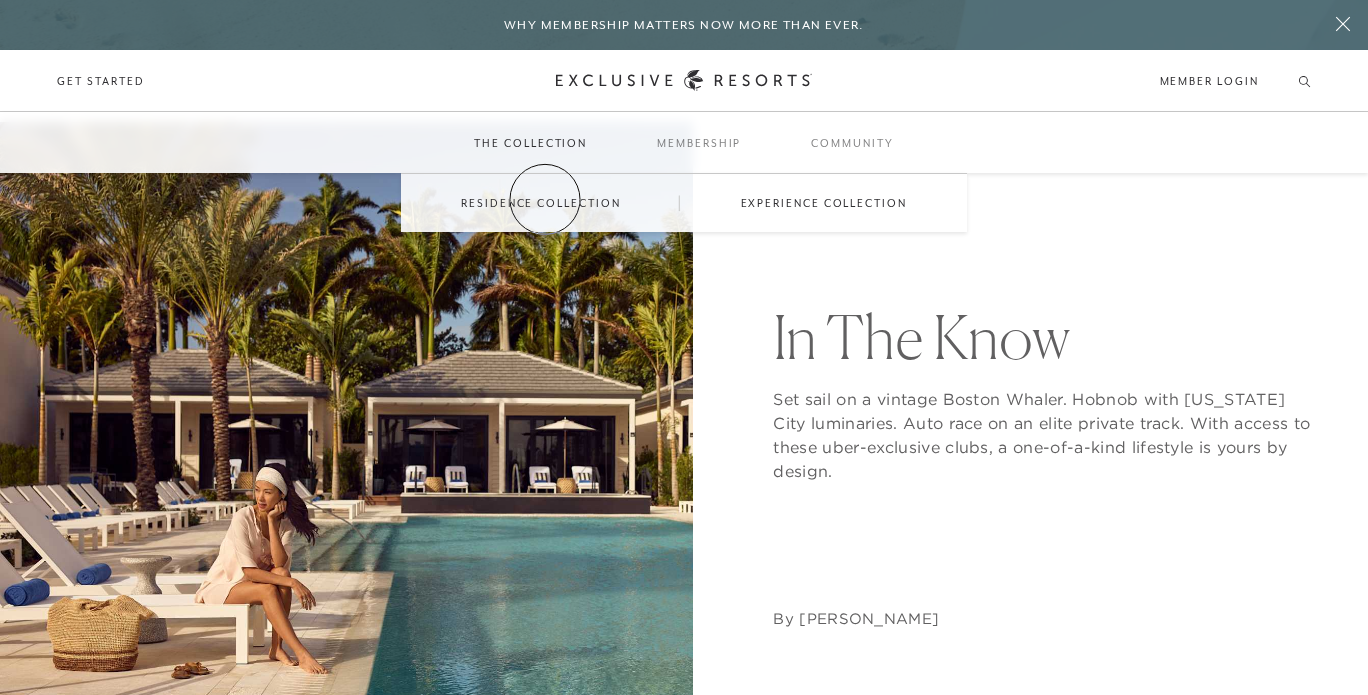 click on "Residence Collection" at bounding box center (540, 203) 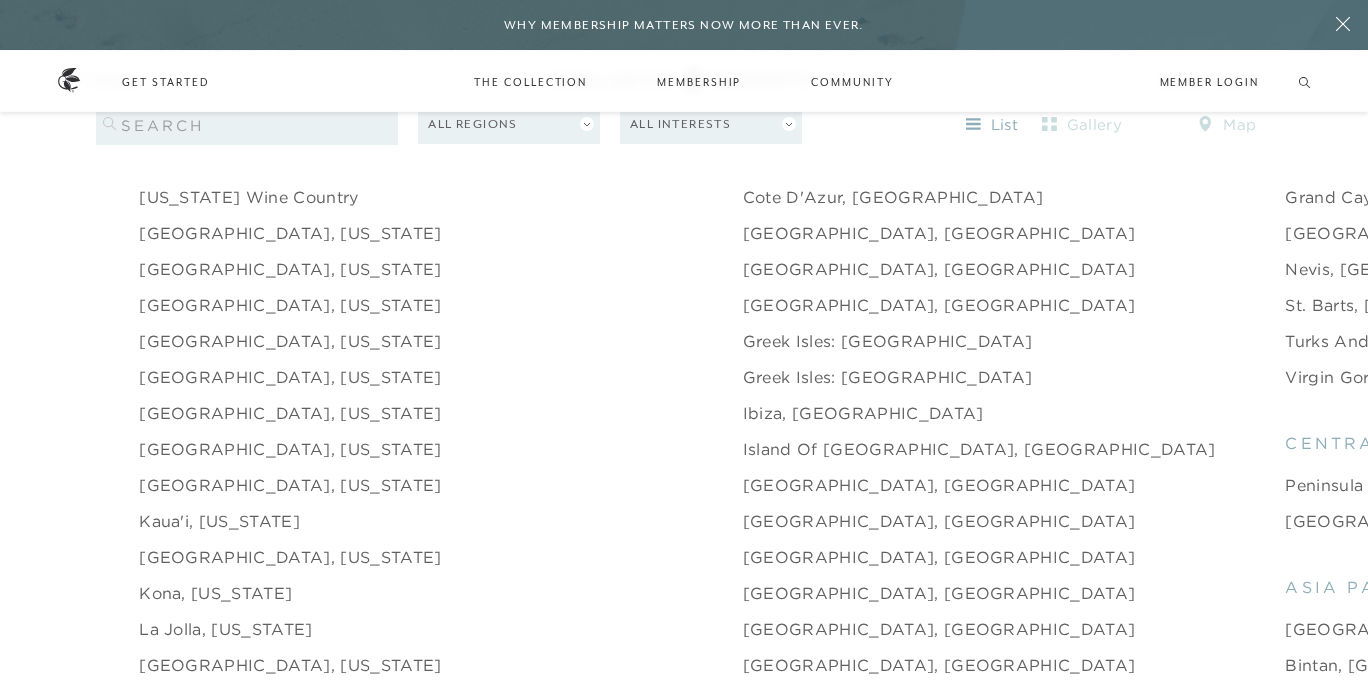 scroll, scrollTop: 2158, scrollLeft: 0, axis: vertical 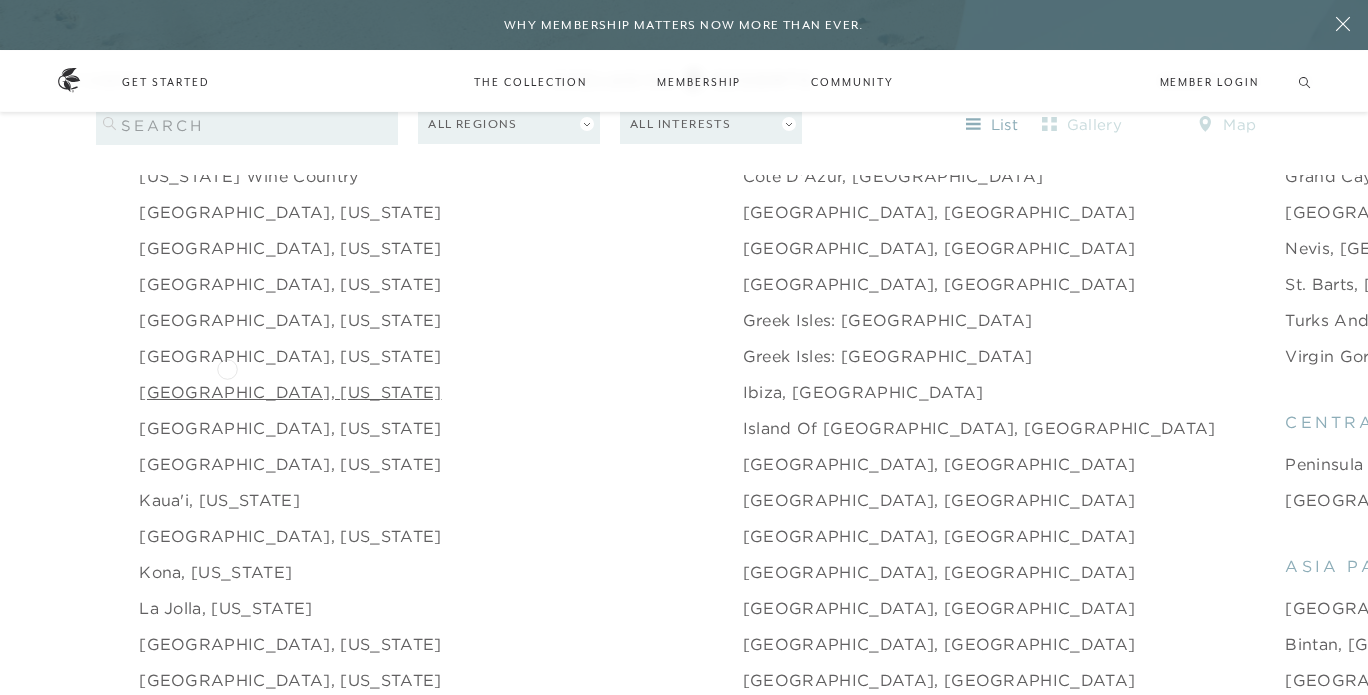 click on "[GEOGRAPHIC_DATA], [US_STATE]" at bounding box center (290, 392) 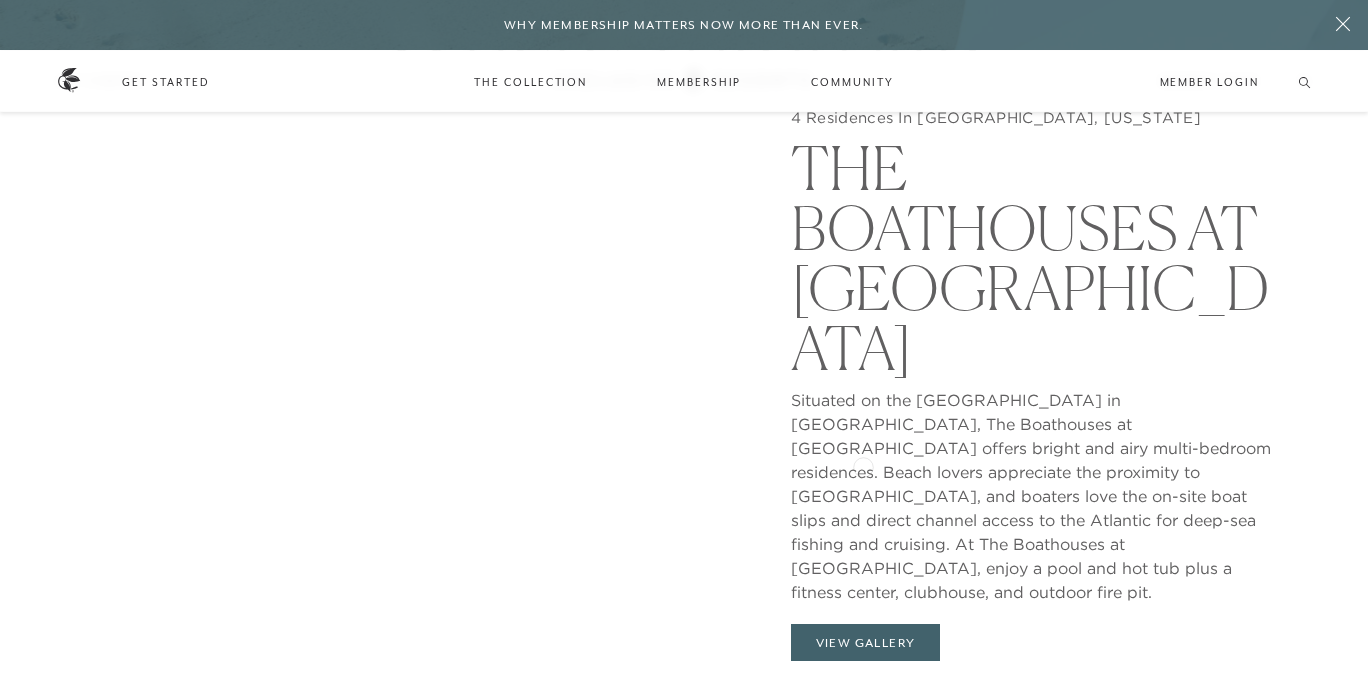 scroll, scrollTop: 1911, scrollLeft: 0, axis: vertical 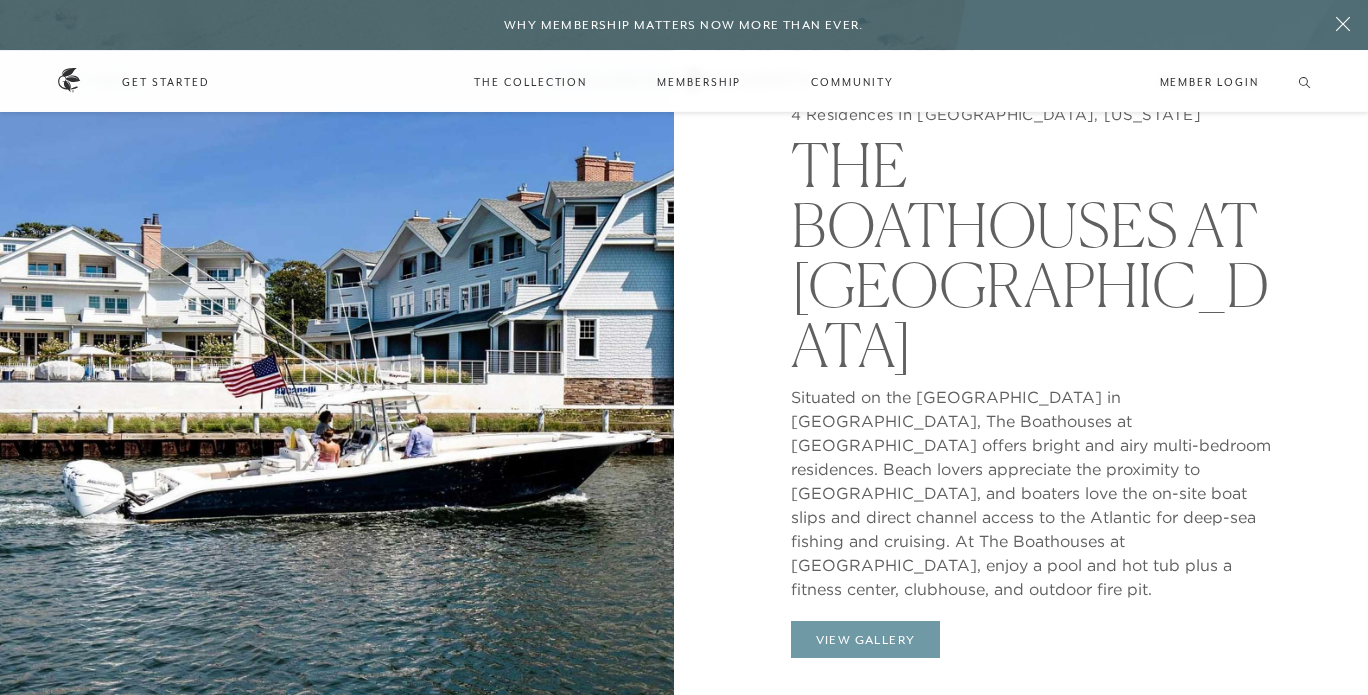 click on "View Gallery" at bounding box center [866, 640] 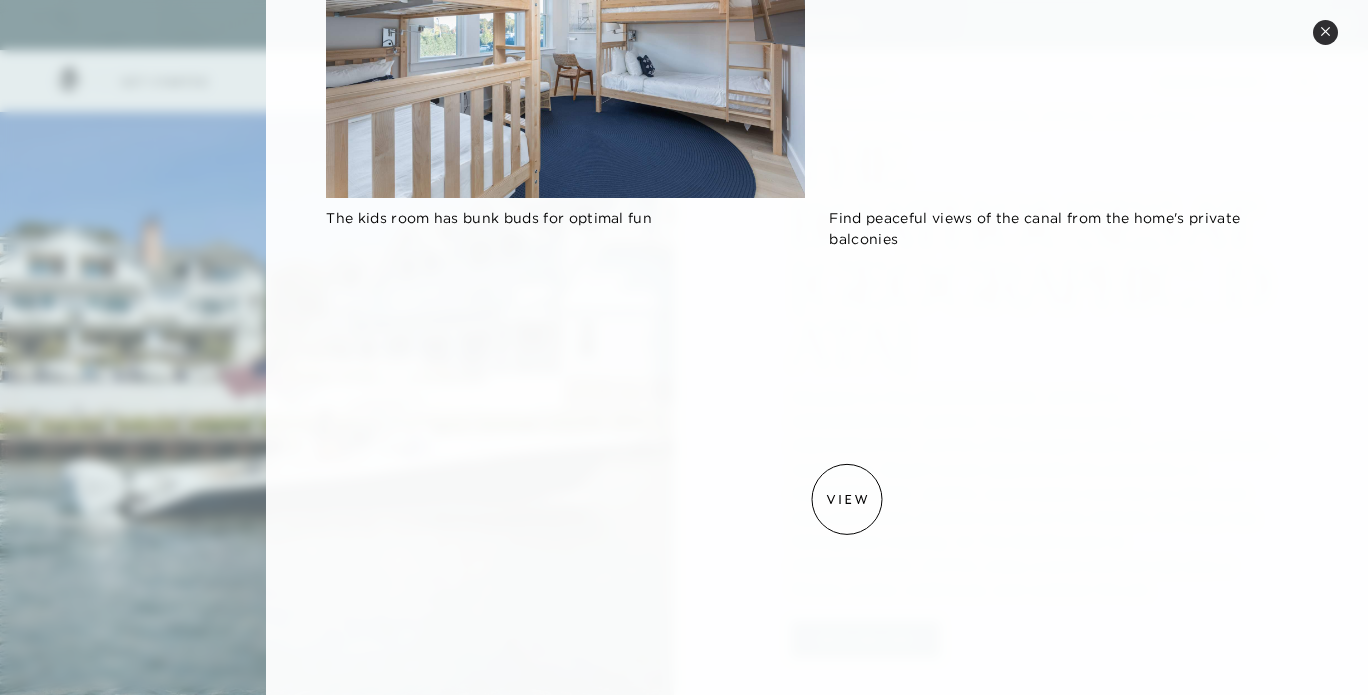 scroll, scrollTop: 975, scrollLeft: 0, axis: vertical 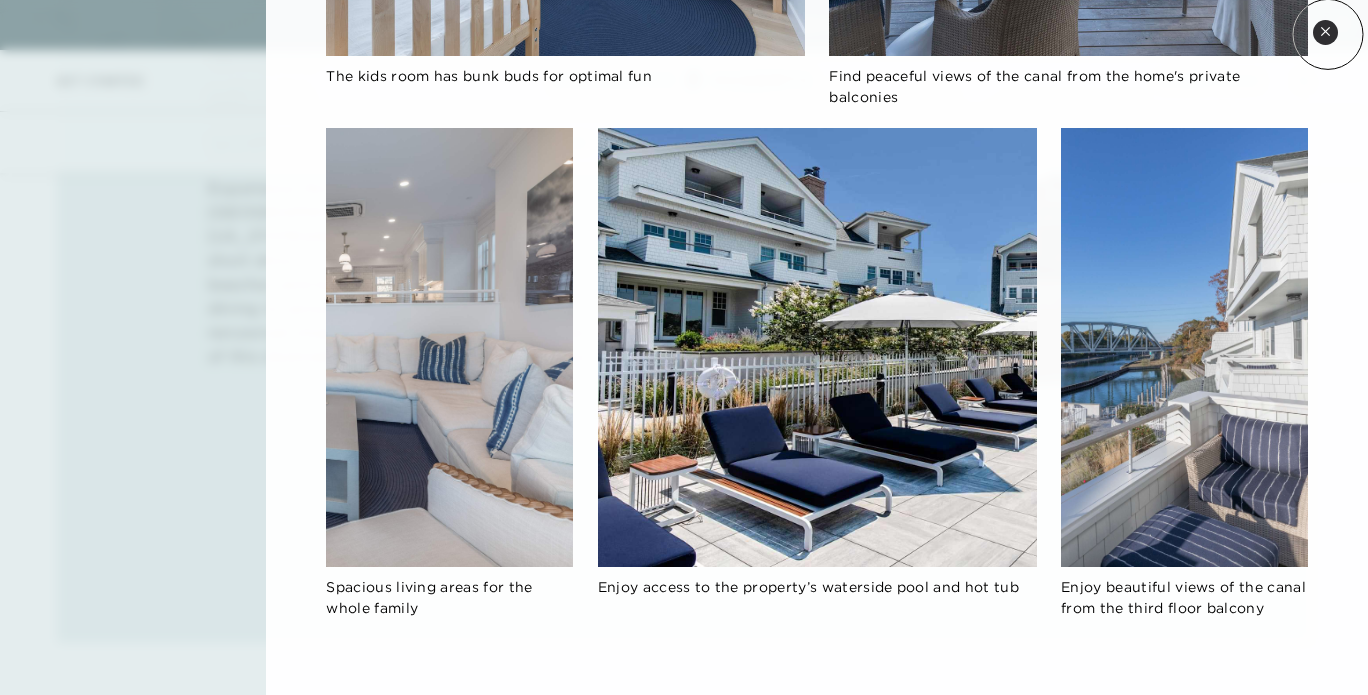 click 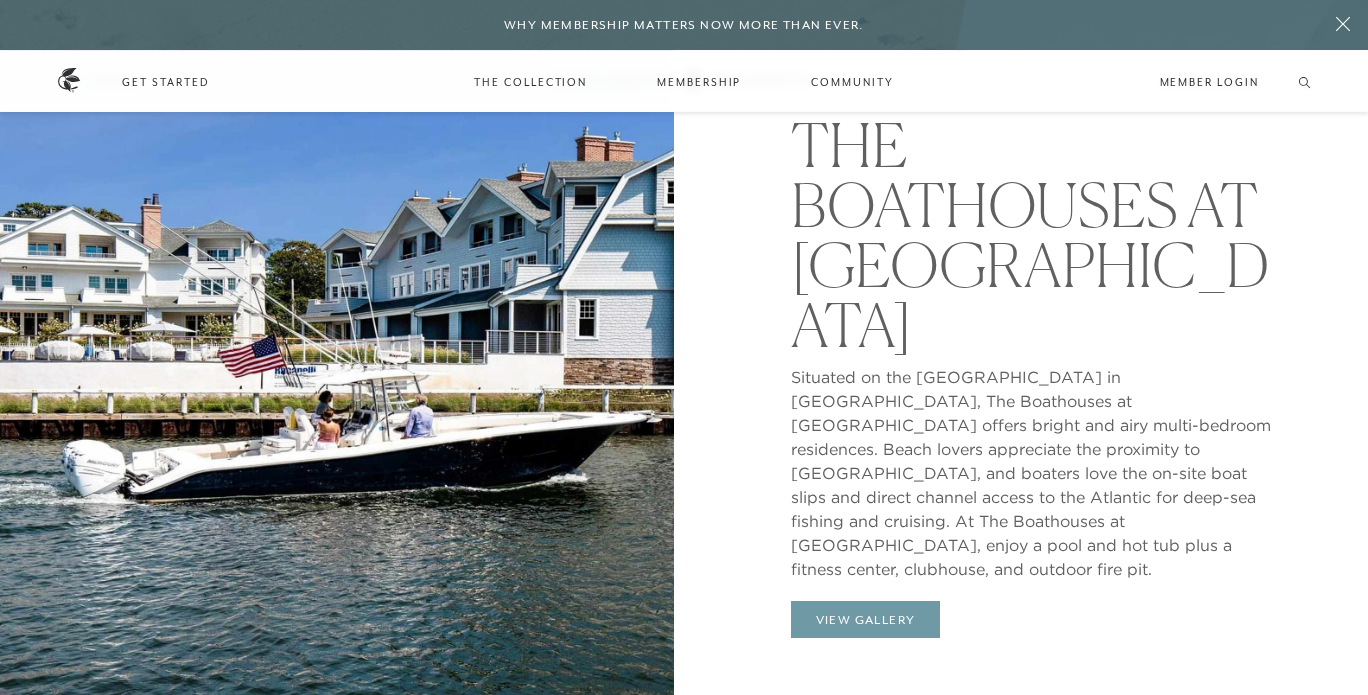 scroll, scrollTop: 2133, scrollLeft: 0, axis: vertical 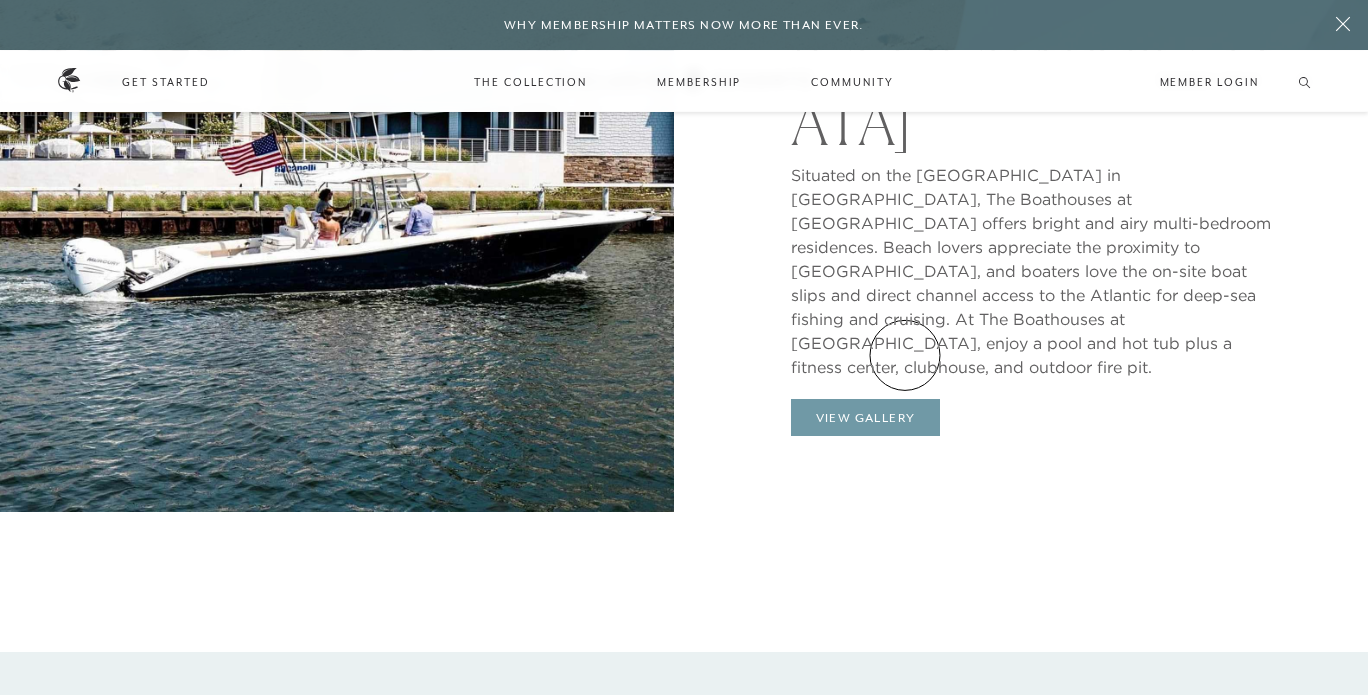 click on "View Gallery" at bounding box center [866, 418] 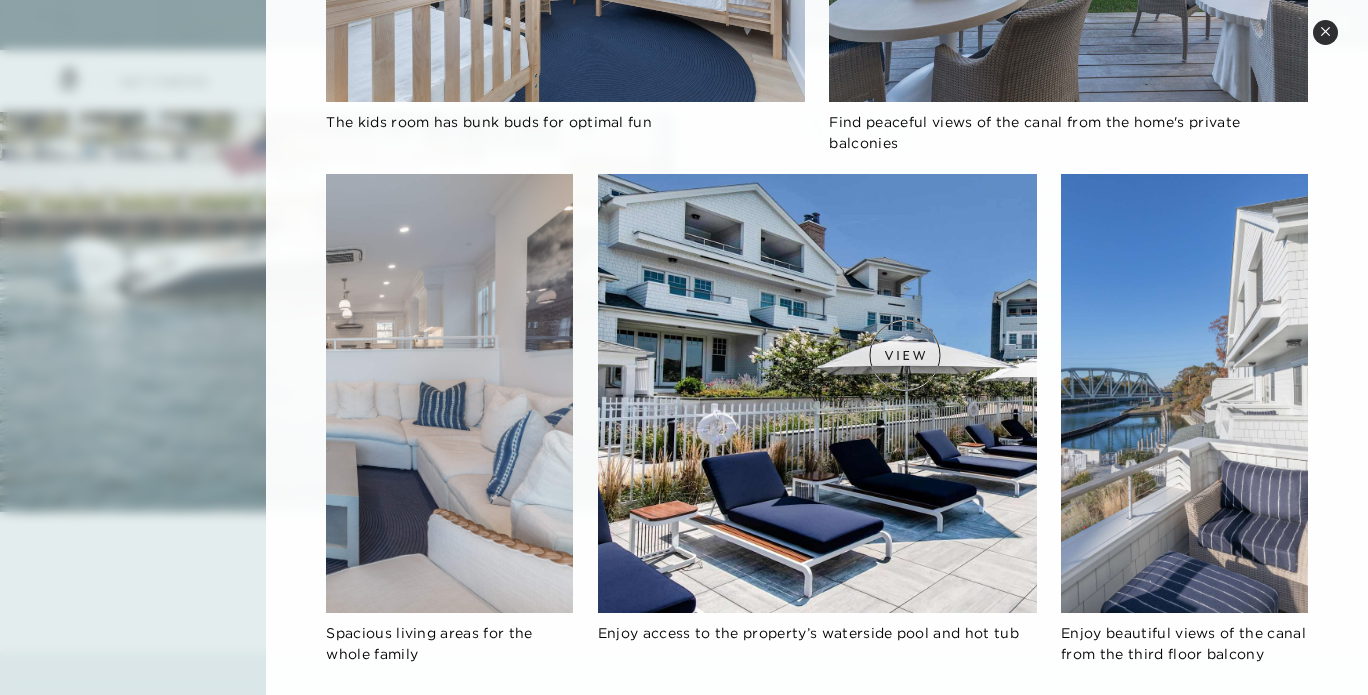 scroll, scrollTop: 975, scrollLeft: 0, axis: vertical 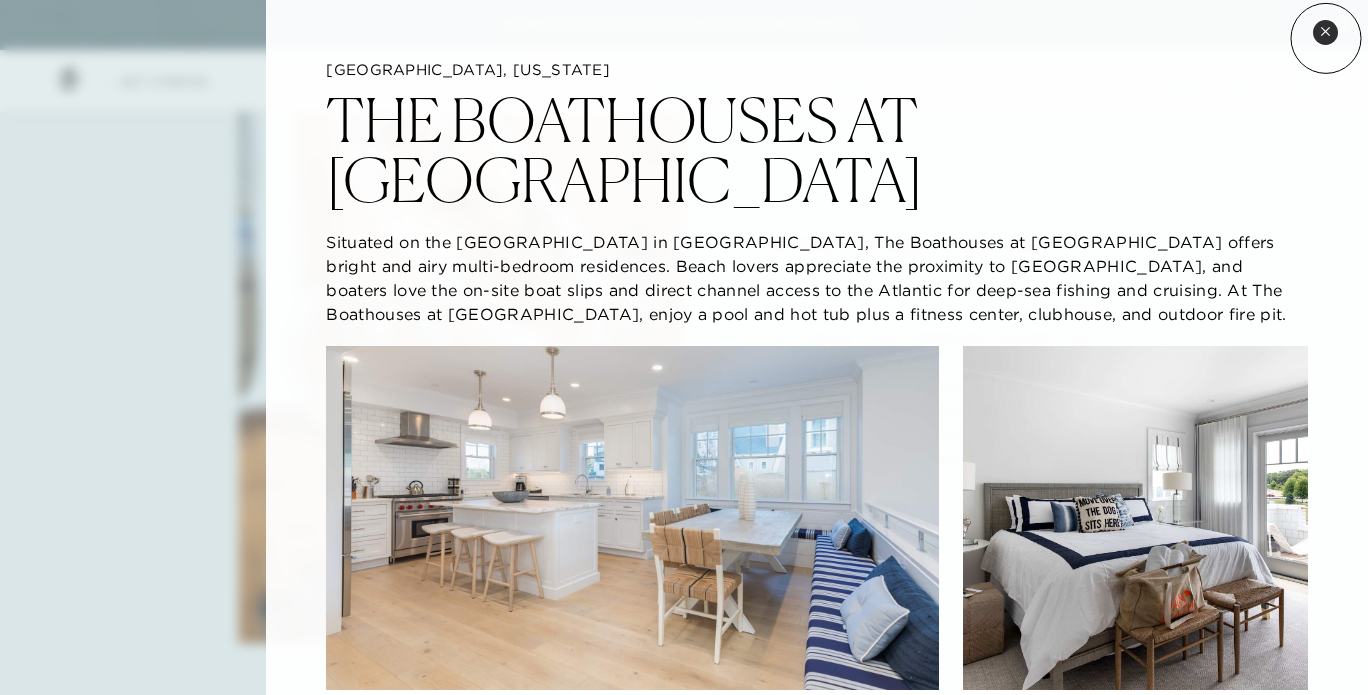 click on "Close quickview" at bounding box center (1325, 32) 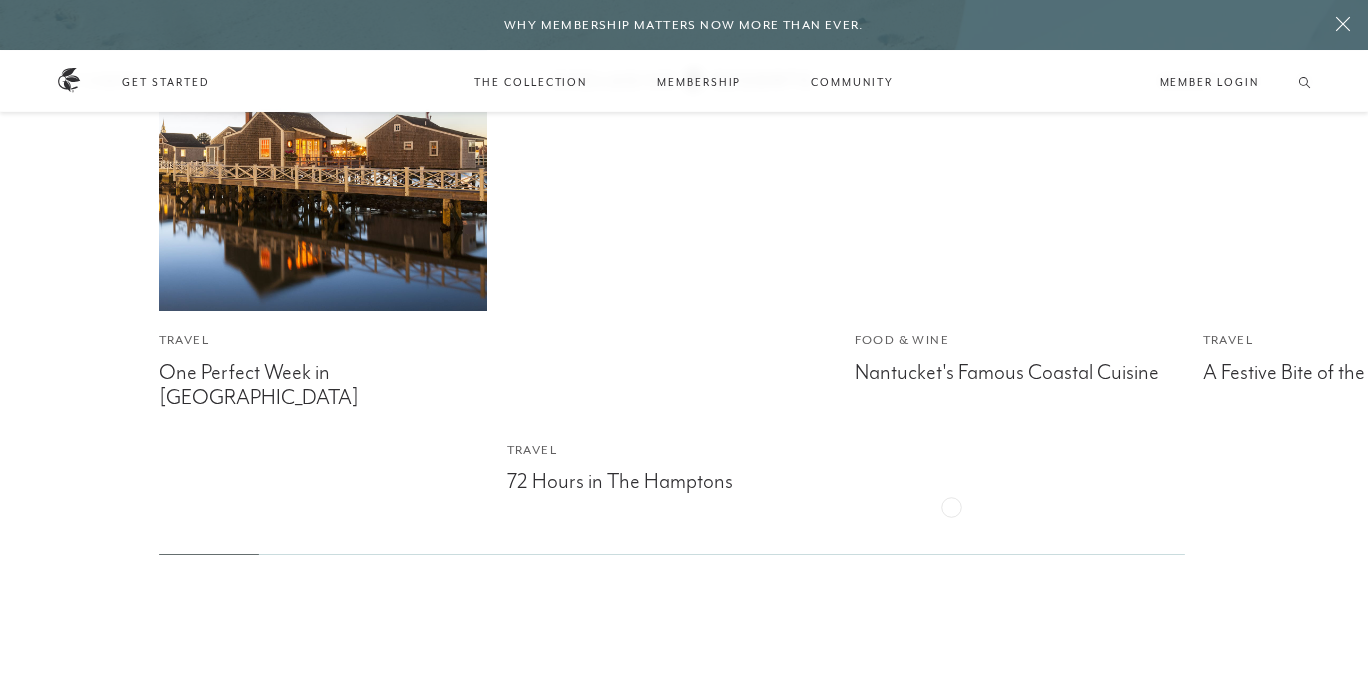 scroll, scrollTop: 4809, scrollLeft: 0, axis: vertical 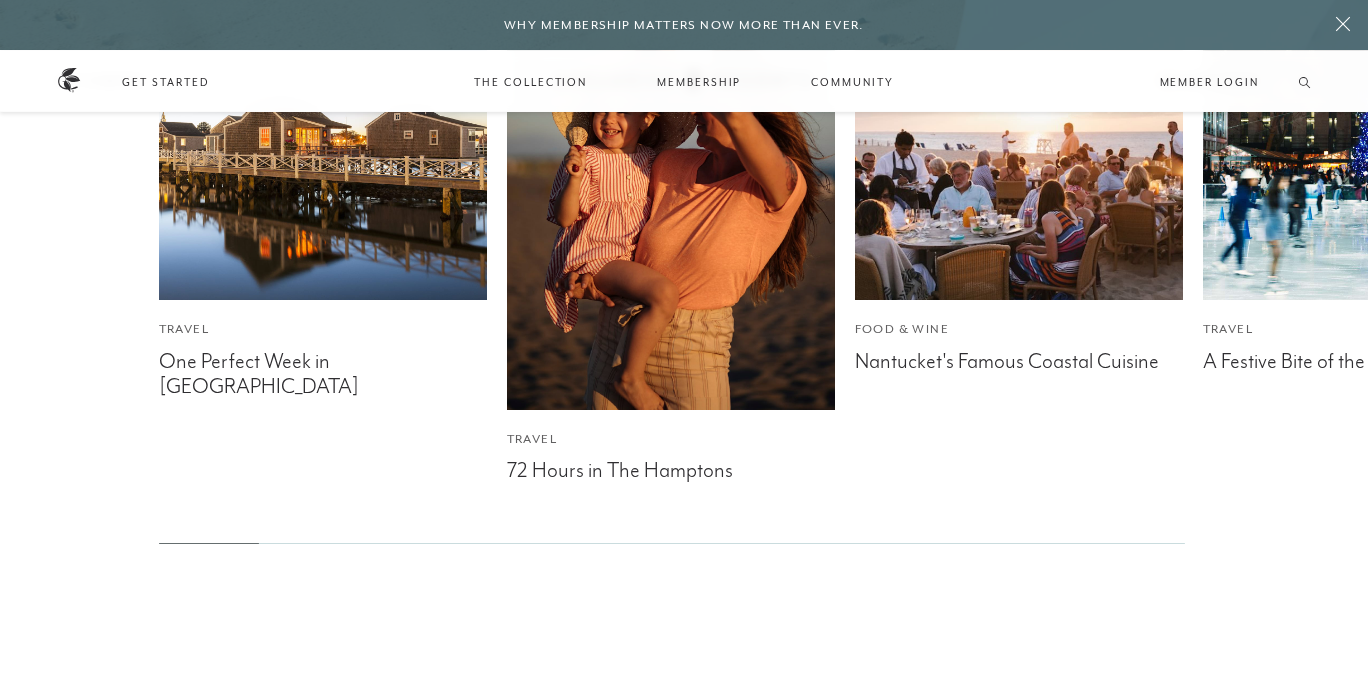 click at bounding box center (670, 191) 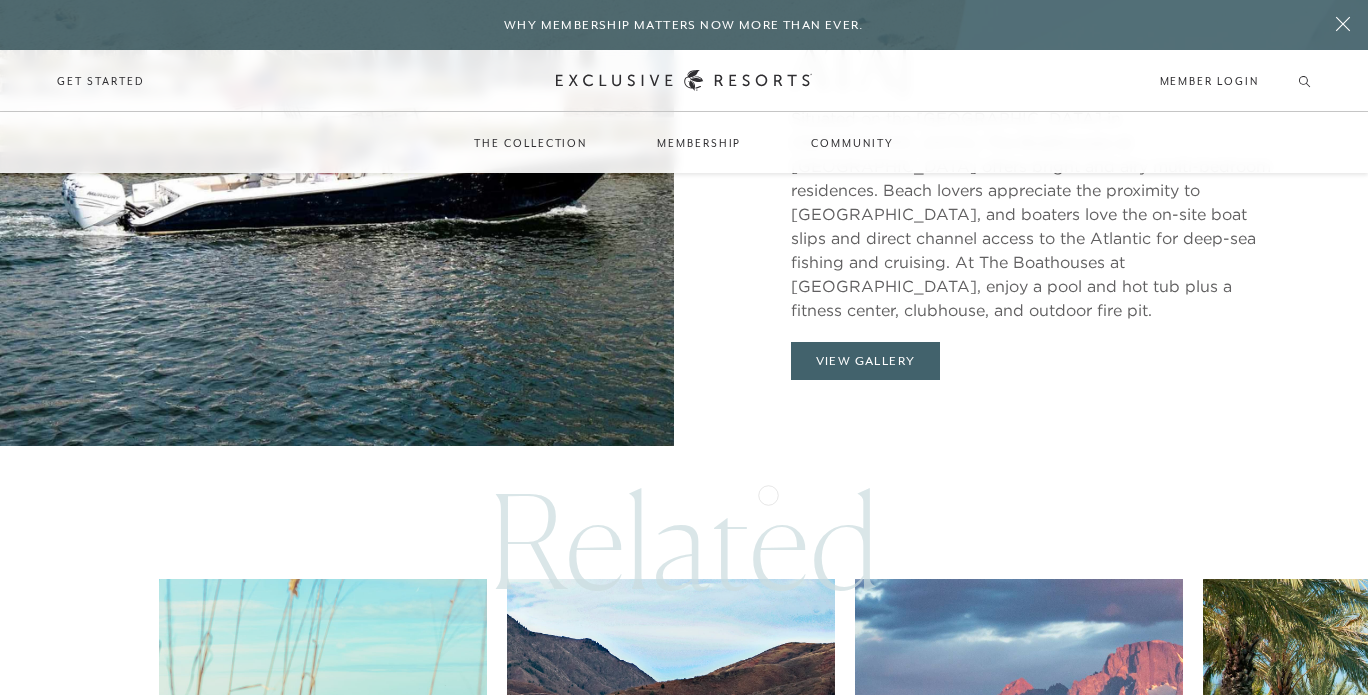 scroll, scrollTop: 5636, scrollLeft: 0, axis: vertical 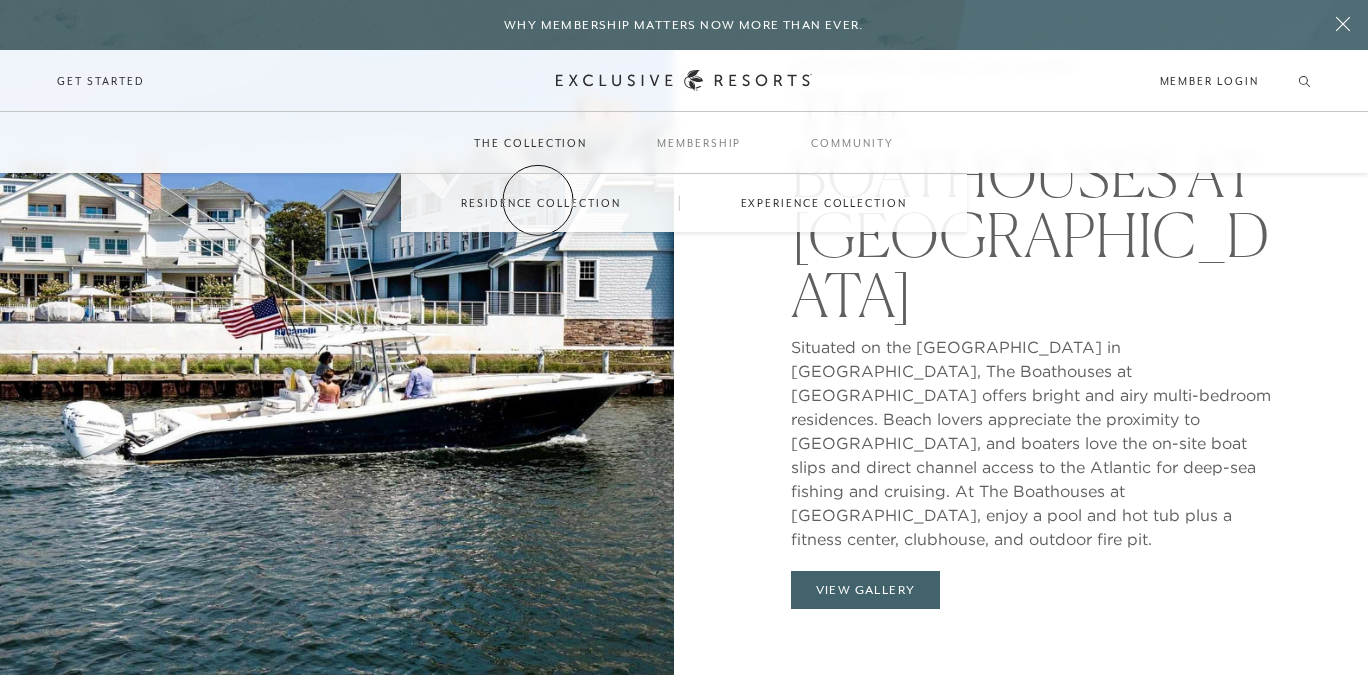 click on "Residence Collection" at bounding box center [540, 203] 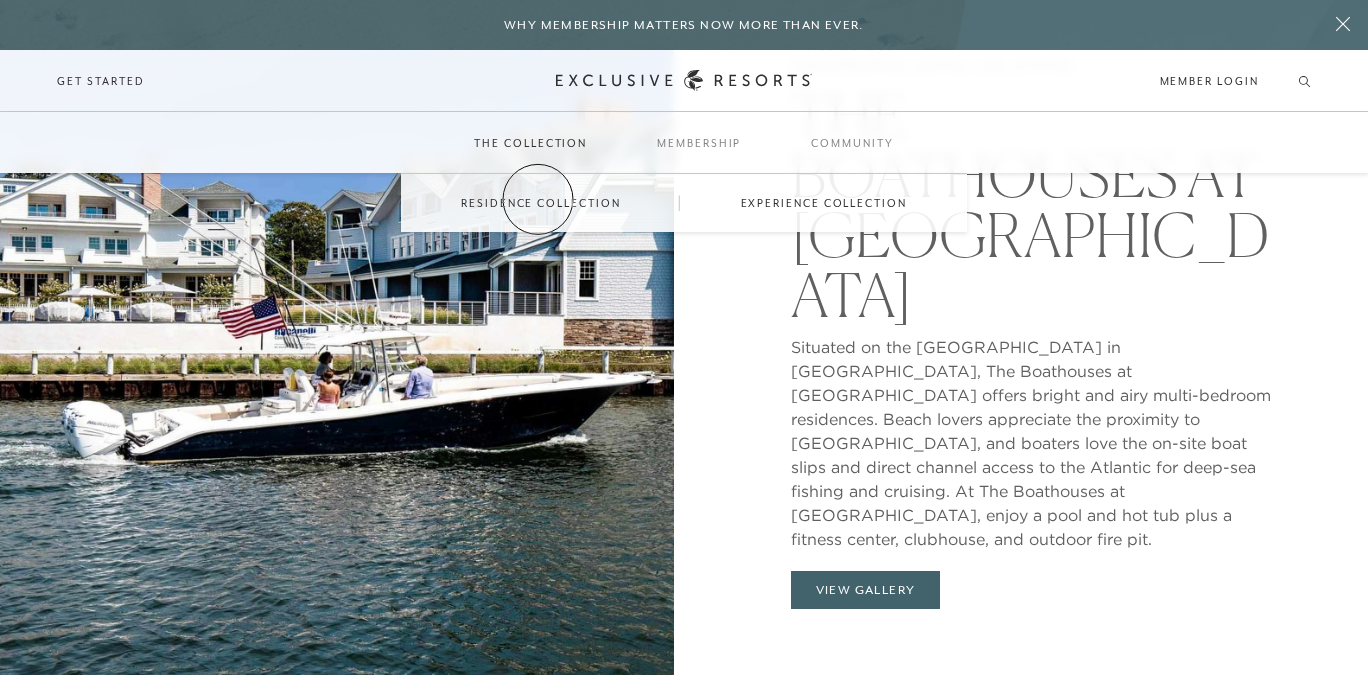scroll, scrollTop: 0, scrollLeft: 0, axis: both 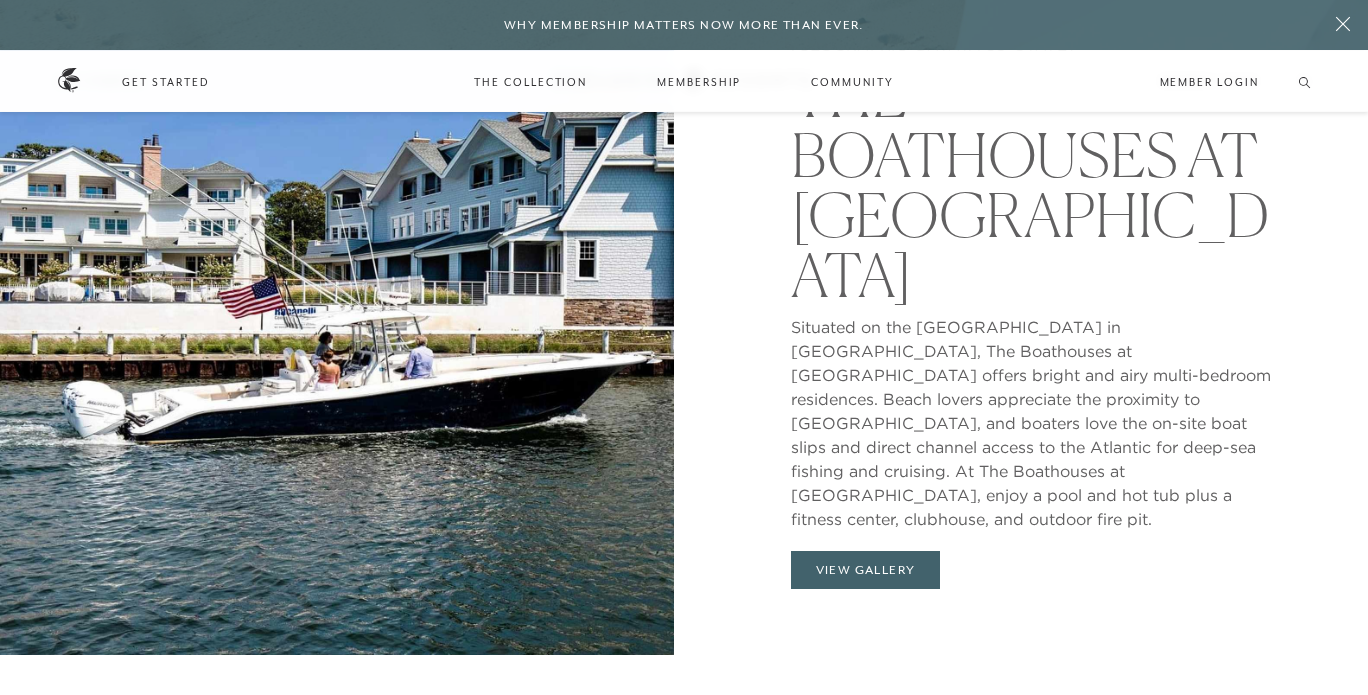 click on "4 Residences [GEOGRAPHIC_DATA], [US_STATE] THE BOATHOUSES AT [GEOGRAPHIC_DATA] Situated on the [GEOGRAPHIC_DATA] in [GEOGRAPHIC_DATA], [GEOGRAPHIC_DATA] at [GEOGRAPHIC_DATA] offers bright and airy multi-bedroom residences. Beach lovers appreciate the proximity to [GEOGRAPHIC_DATA], and boaters love the on-site boat slips and direct channel access to the Atlantic for deep-sea fishing and cruising. At The Boathouses at [GEOGRAPHIC_DATA], enjoy a pool and hot tub plus a fitness center, clubhouse, and outdoor fire pit. 4 Residences THE BOATHOUSES AT [GEOGRAPHIC_DATA] Situated on the [GEOGRAPHIC_DATA] in [GEOGRAPHIC_DATA], The Boathouses at [GEOGRAPHIC_DATA] offers bright and airy multi-bedroom residences. Beach lovers appreciate the proximity to [GEOGRAPHIC_DATA], and boaters love the on-site boat slips and direct channel access to the Atlantic for deep-sea fishing and cruising. At The Boathouses at [GEOGRAPHIC_DATA], enjoy a pool and hot tub plus a fitness center, clubhouse, and outdoor fire pit. View Gallery" 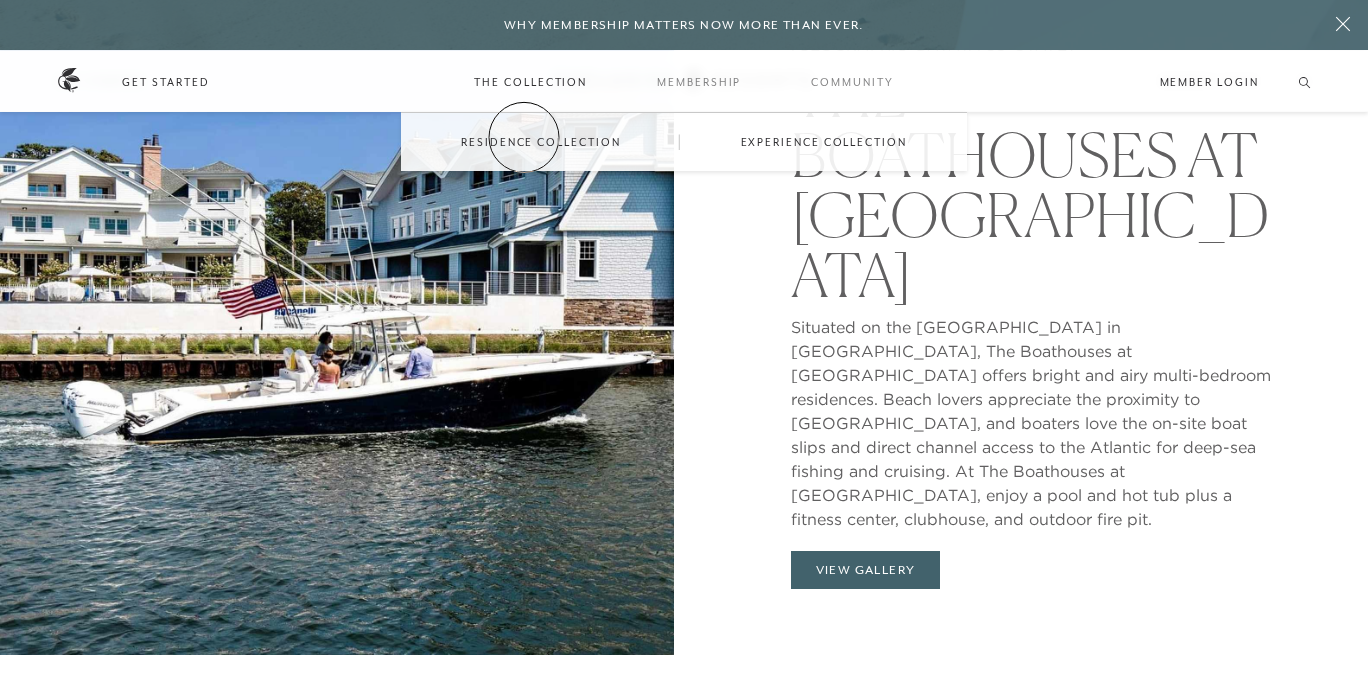 click on "Residence Collection" at bounding box center [540, 142] 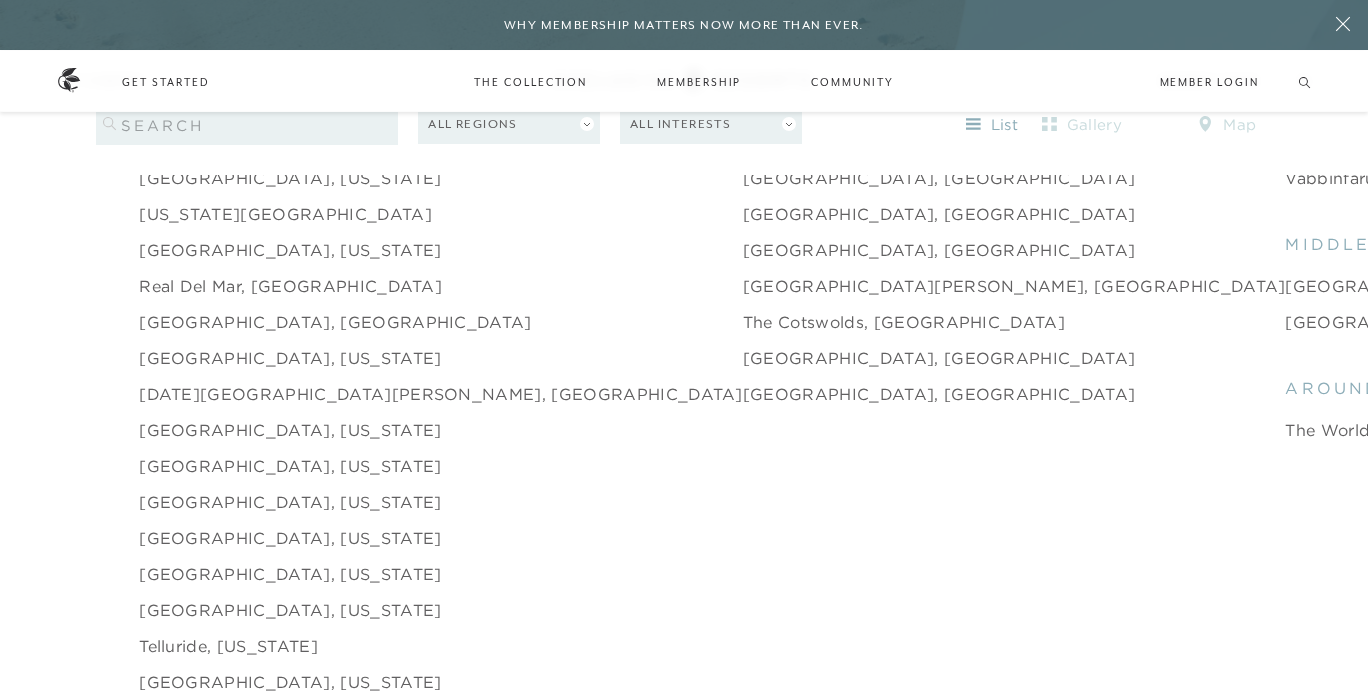 scroll, scrollTop: 2924, scrollLeft: 0, axis: vertical 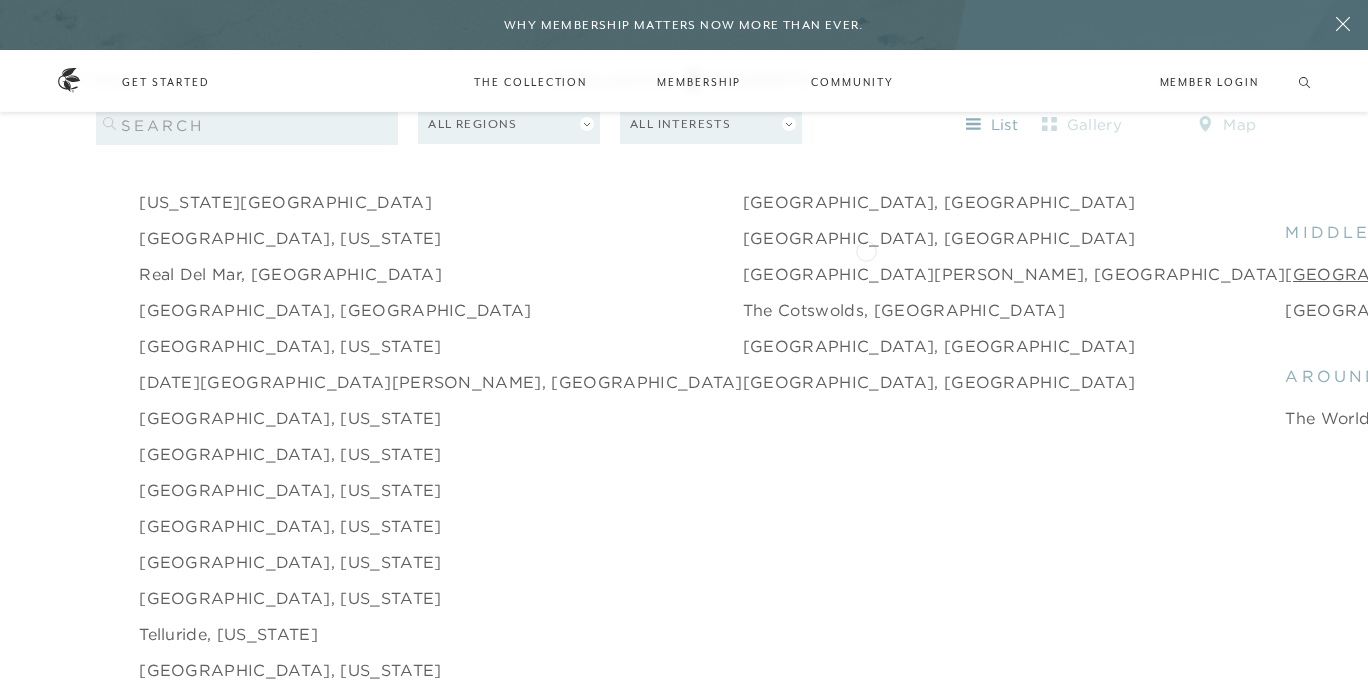 click on "[GEOGRAPHIC_DATA], [GEOGRAPHIC_DATA]" at bounding box center (1481, 274) 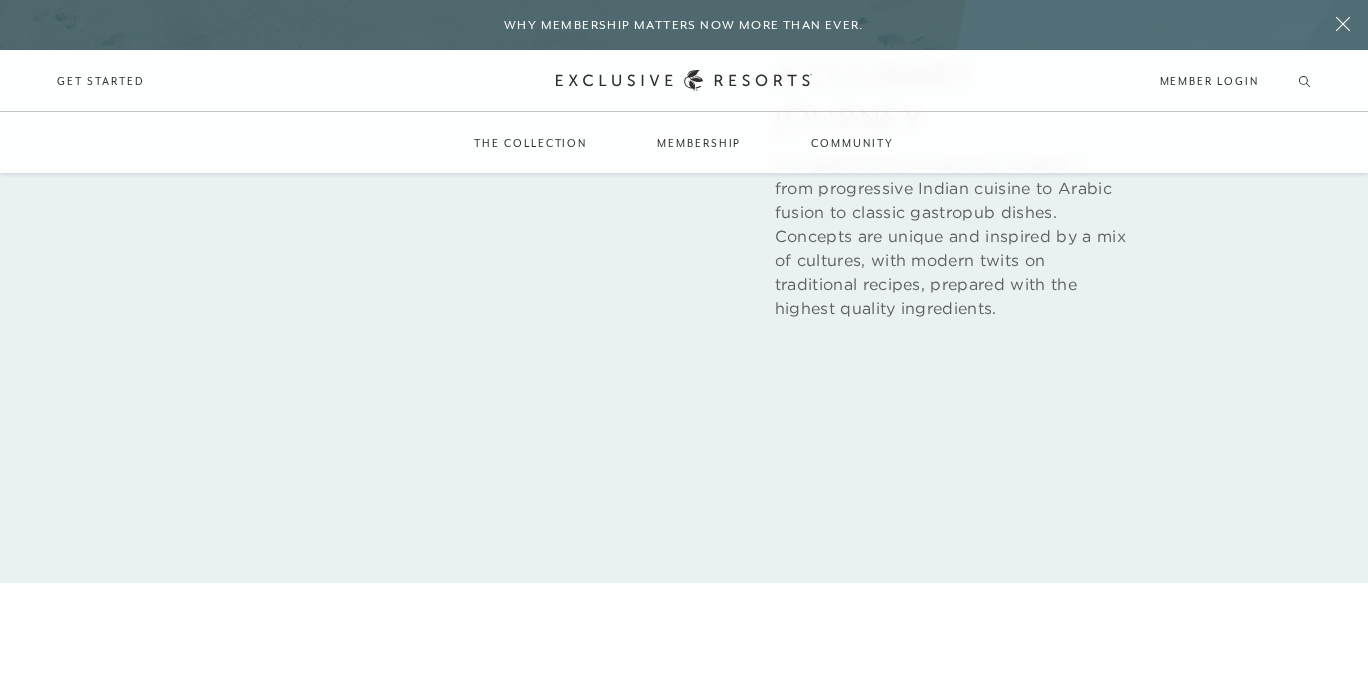 scroll, scrollTop: 2970, scrollLeft: 0, axis: vertical 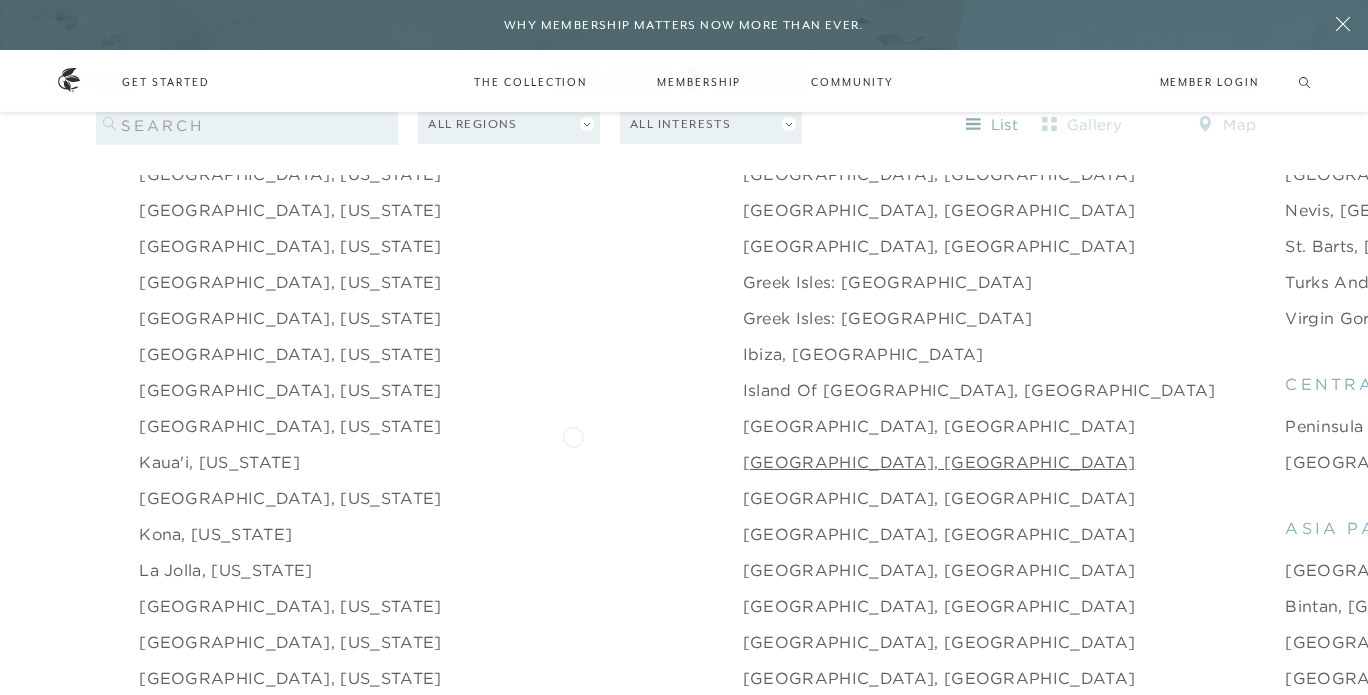 click on "[GEOGRAPHIC_DATA], [GEOGRAPHIC_DATA]" at bounding box center (939, 462) 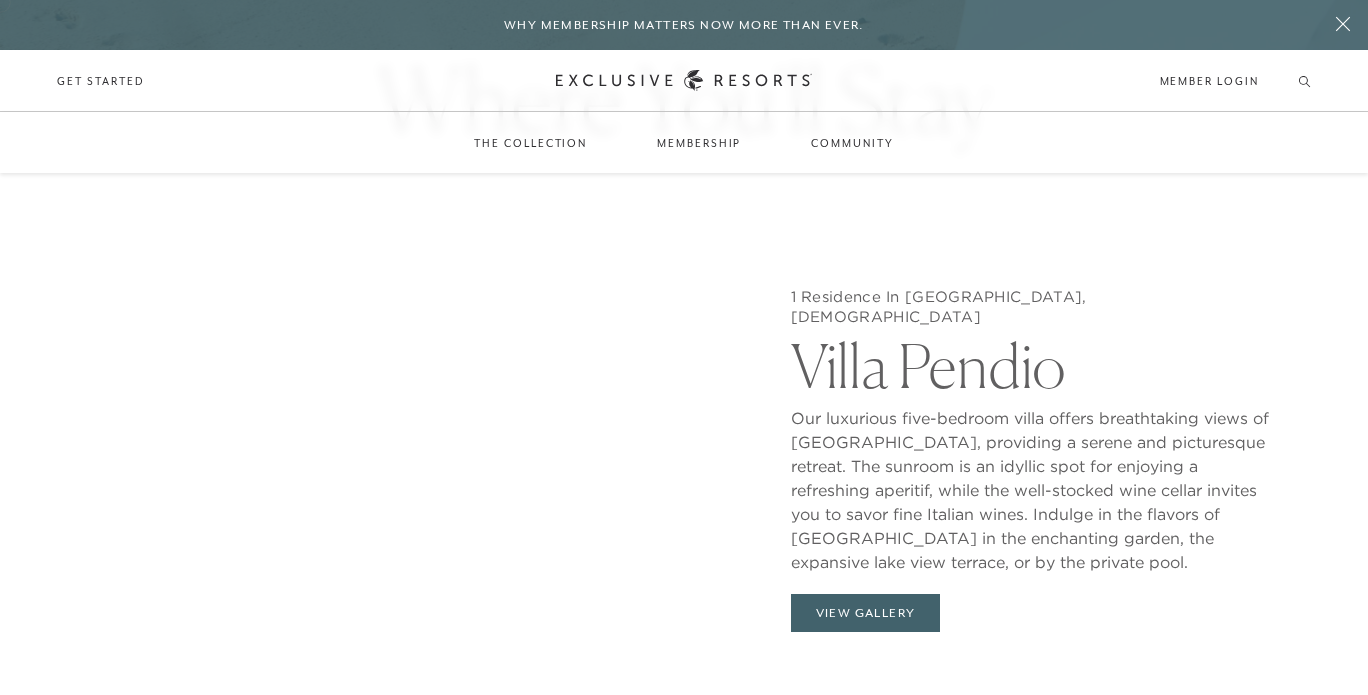 scroll, scrollTop: 1784, scrollLeft: 0, axis: vertical 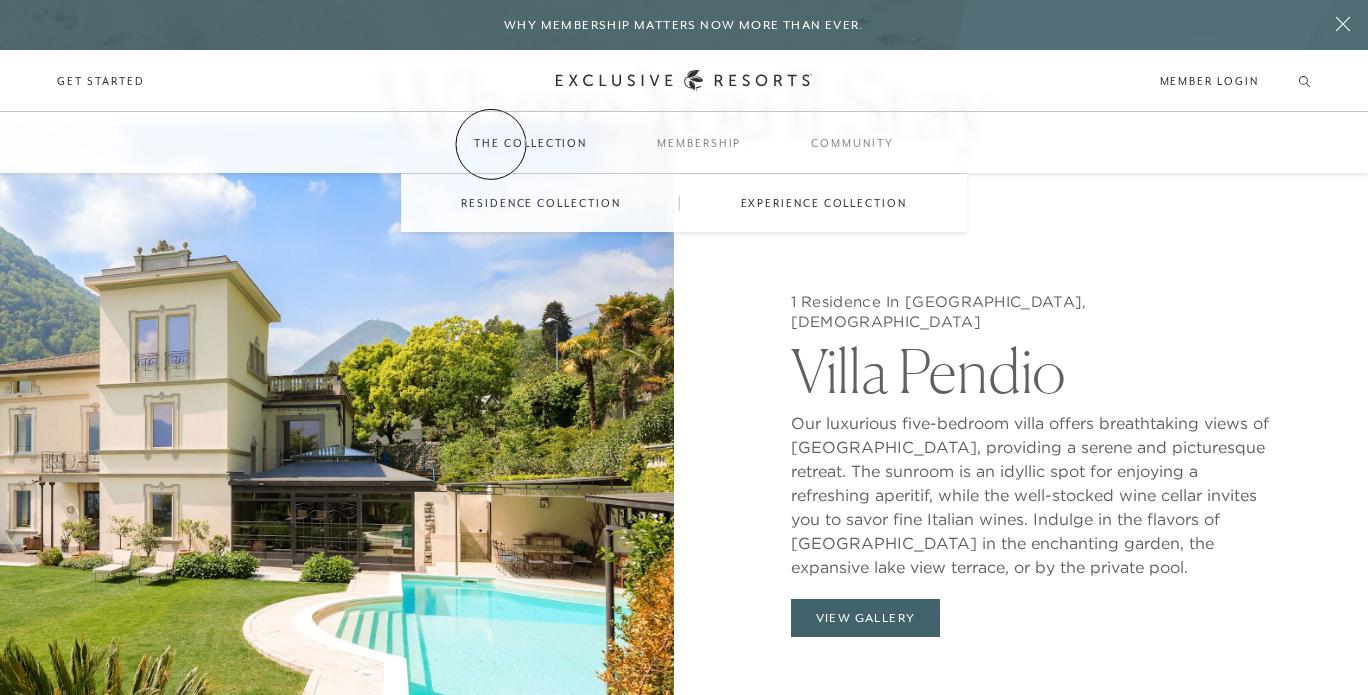 click on "The Collection" at bounding box center (530, 143) 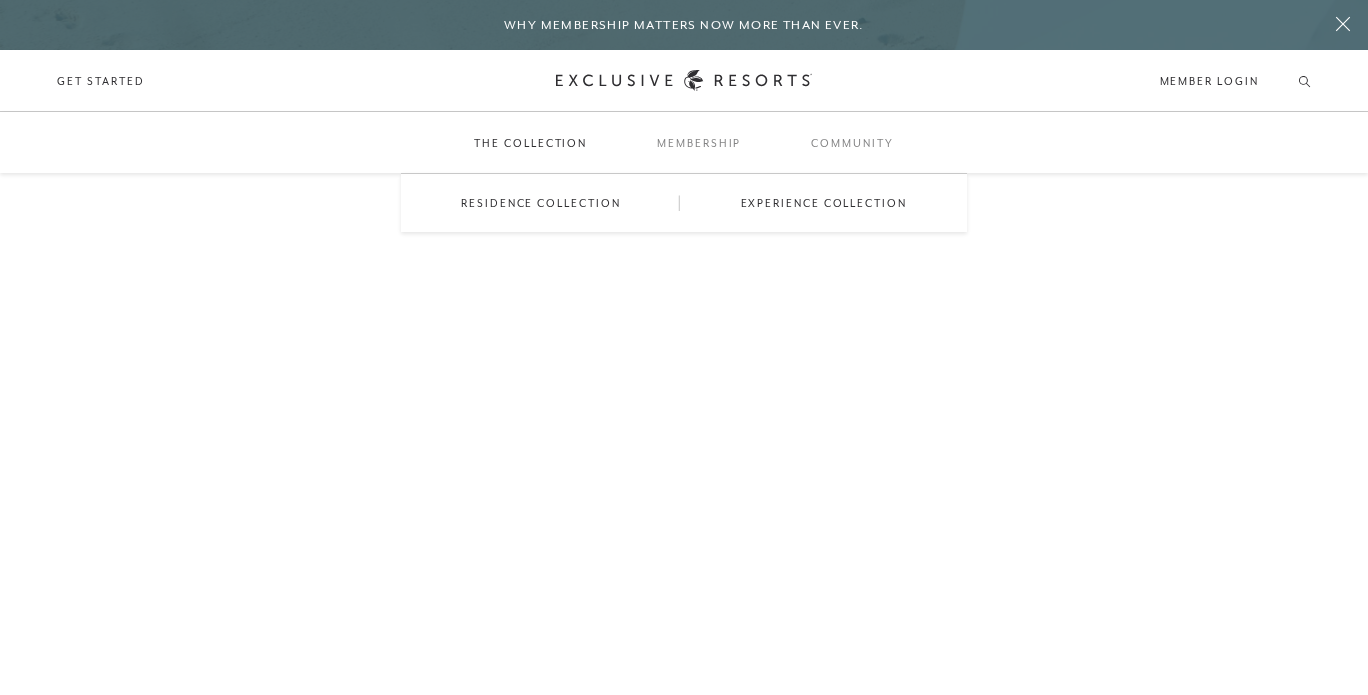 scroll, scrollTop: 0, scrollLeft: 0, axis: both 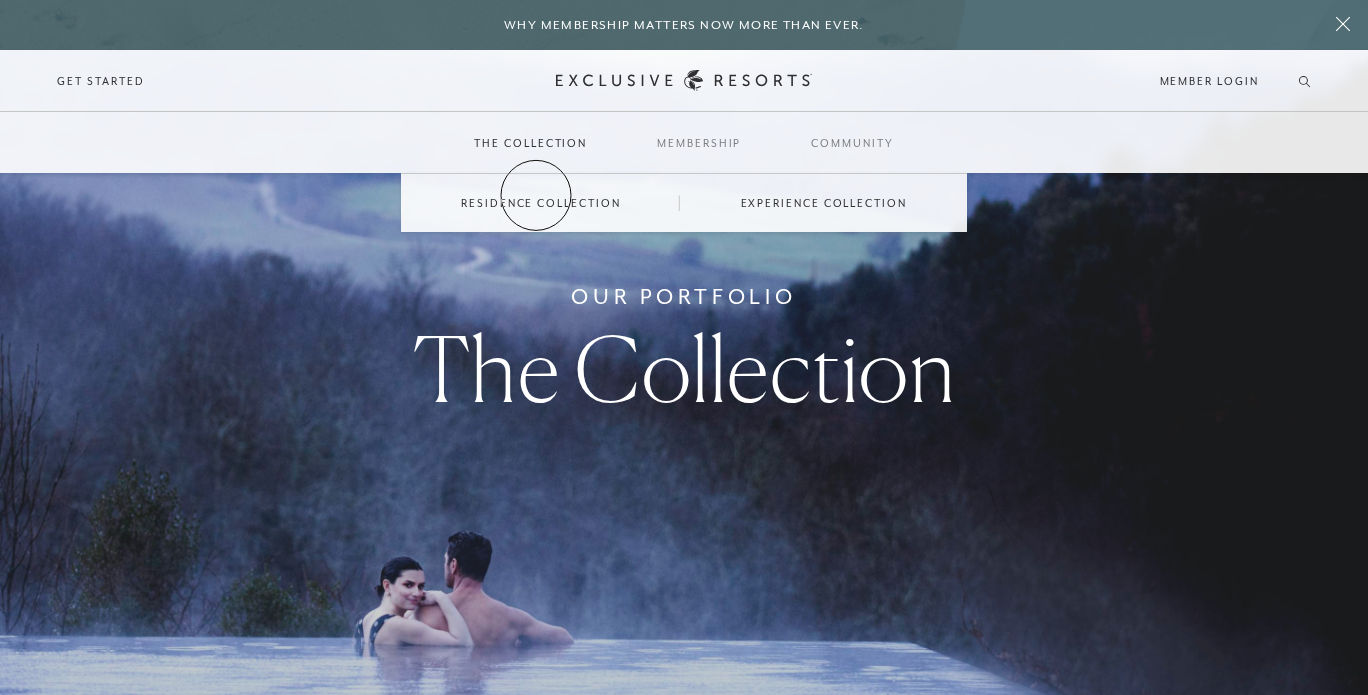 click on "Residence Collection" at bounding box center [540, 203] 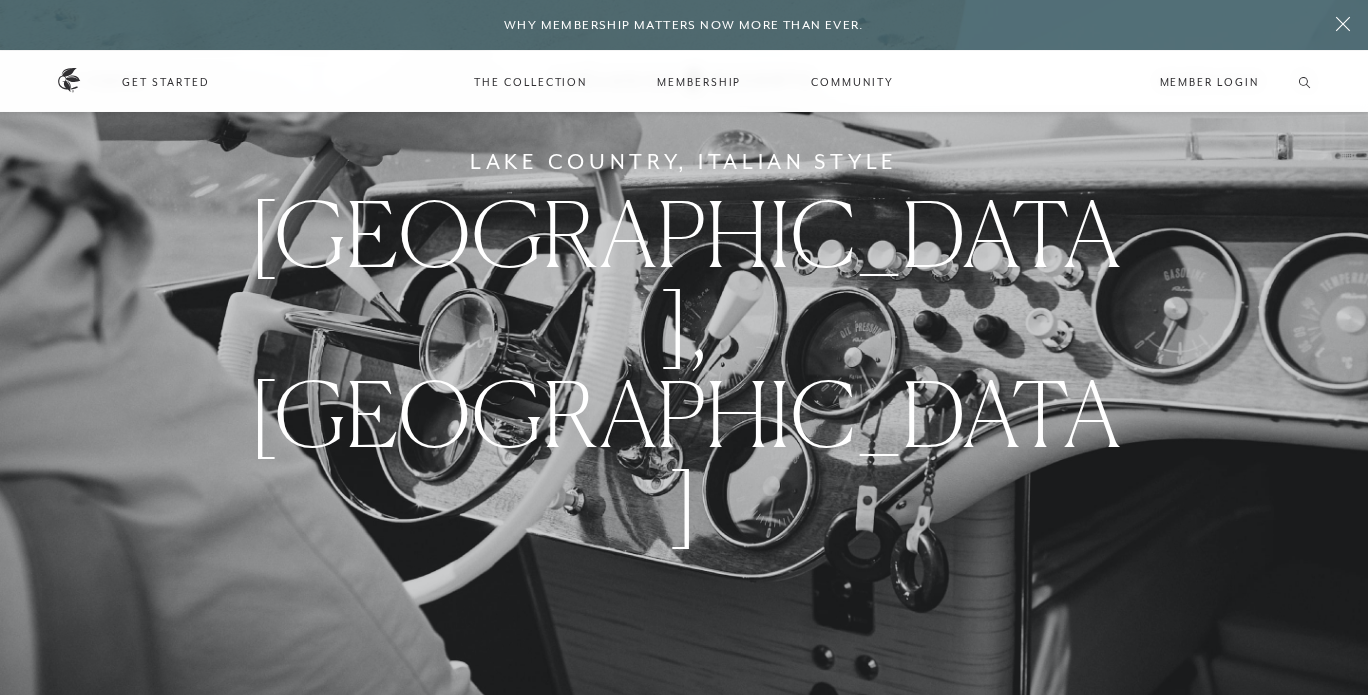 scroll, scrollTop: 1784, scrollLeft: 0, axis: vertical 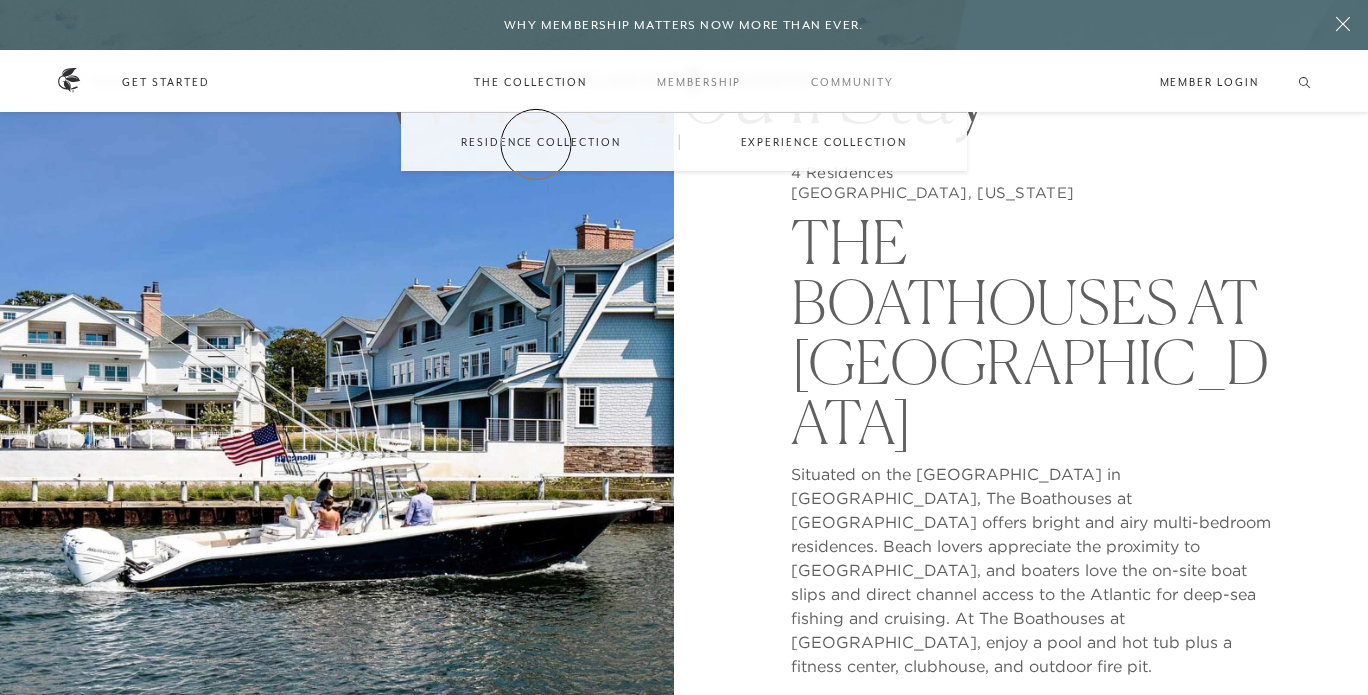 click on "Residence Collection" at bounding box center [540, 142] 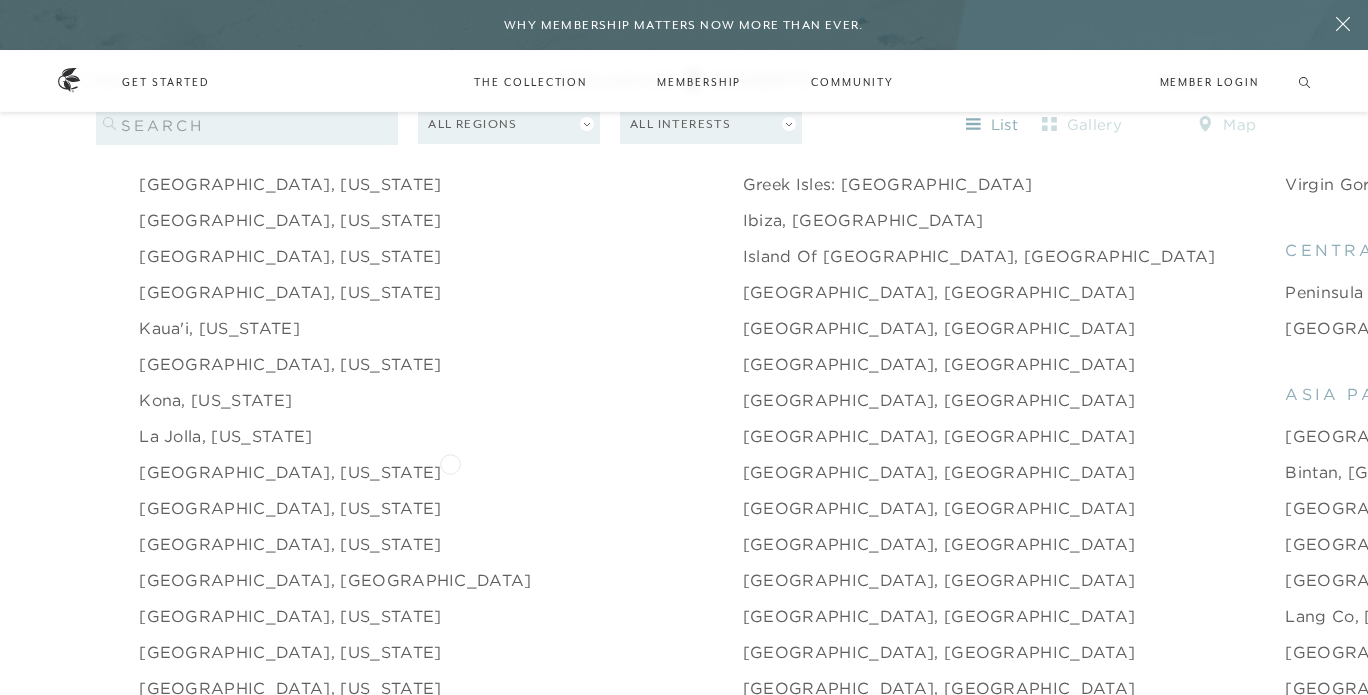 scroll, scrollTop: 2331, scrollLeft: 0, axis: vertical 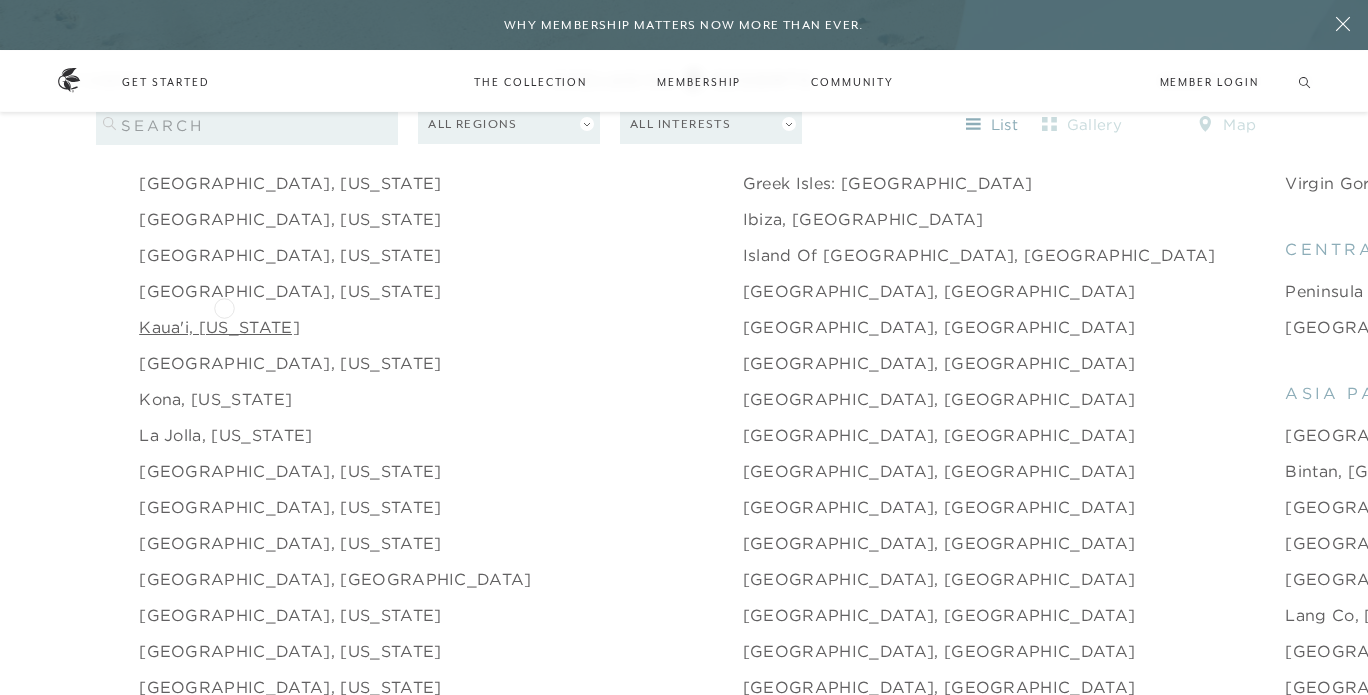 click on "Kaua'i, [US_STATE]" at bounding box center [219, 327] 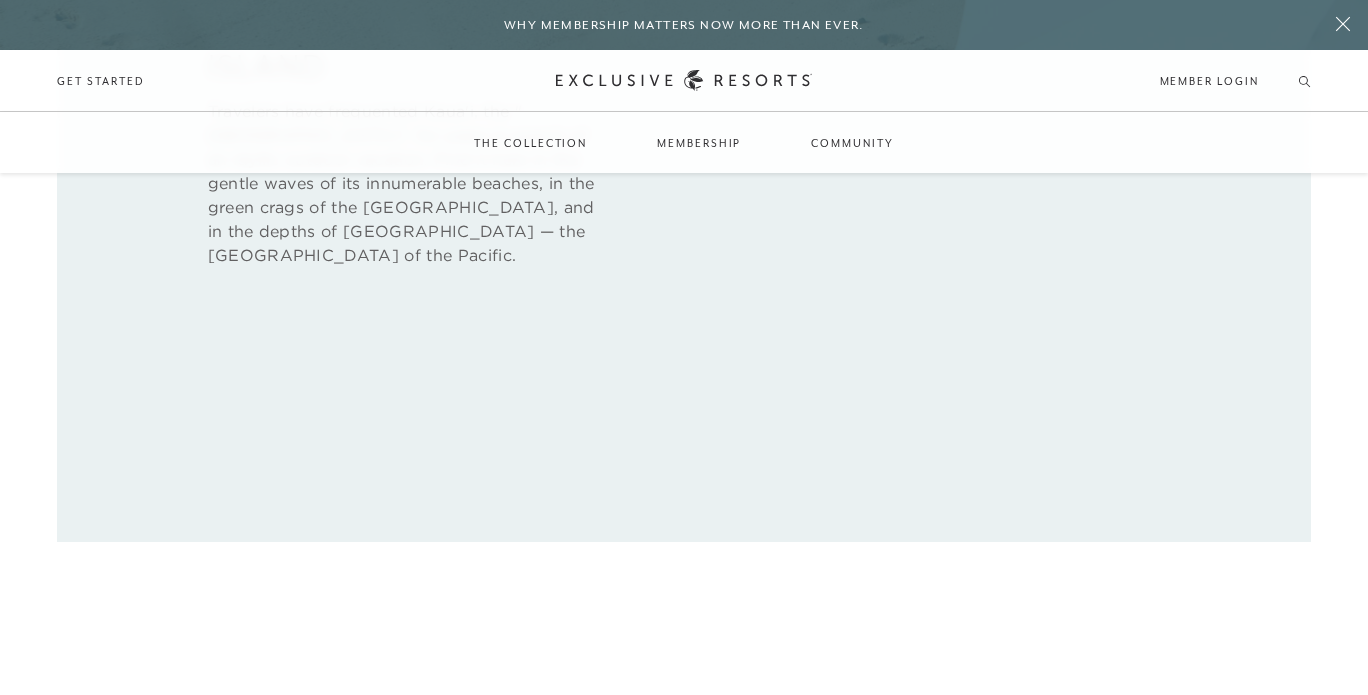 scroll, scrollTop: 959, scrollLeft: 0, axis: vertical 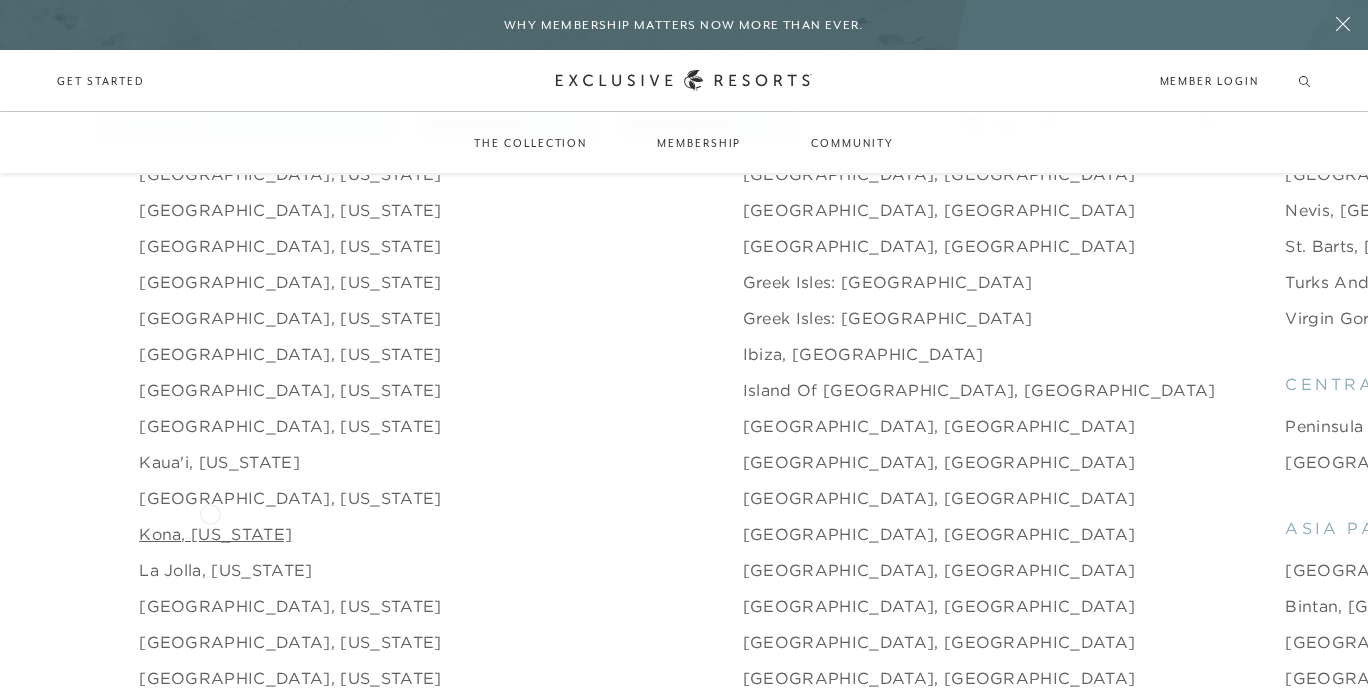 click on "Kona, [US_STATE]" at bounding box center [215, 534] 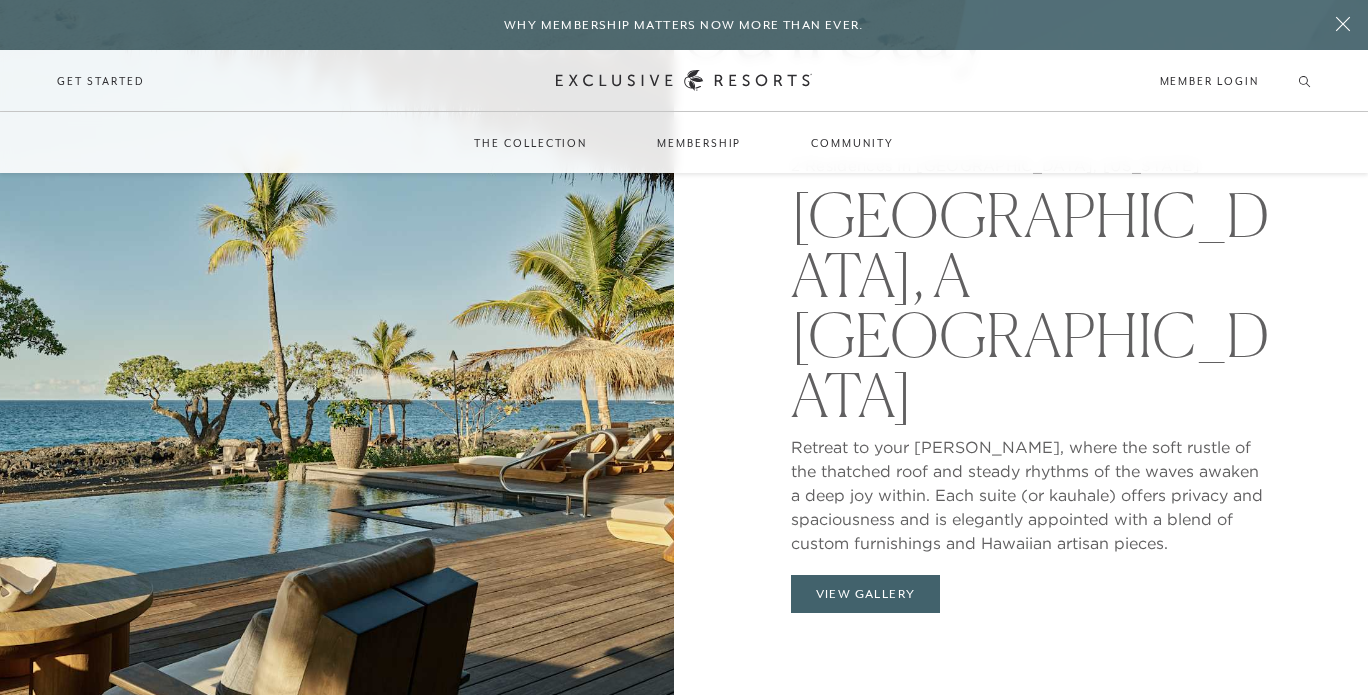 scroll, scrollTop: 1819, scrollLeft: 0, axis: vertical 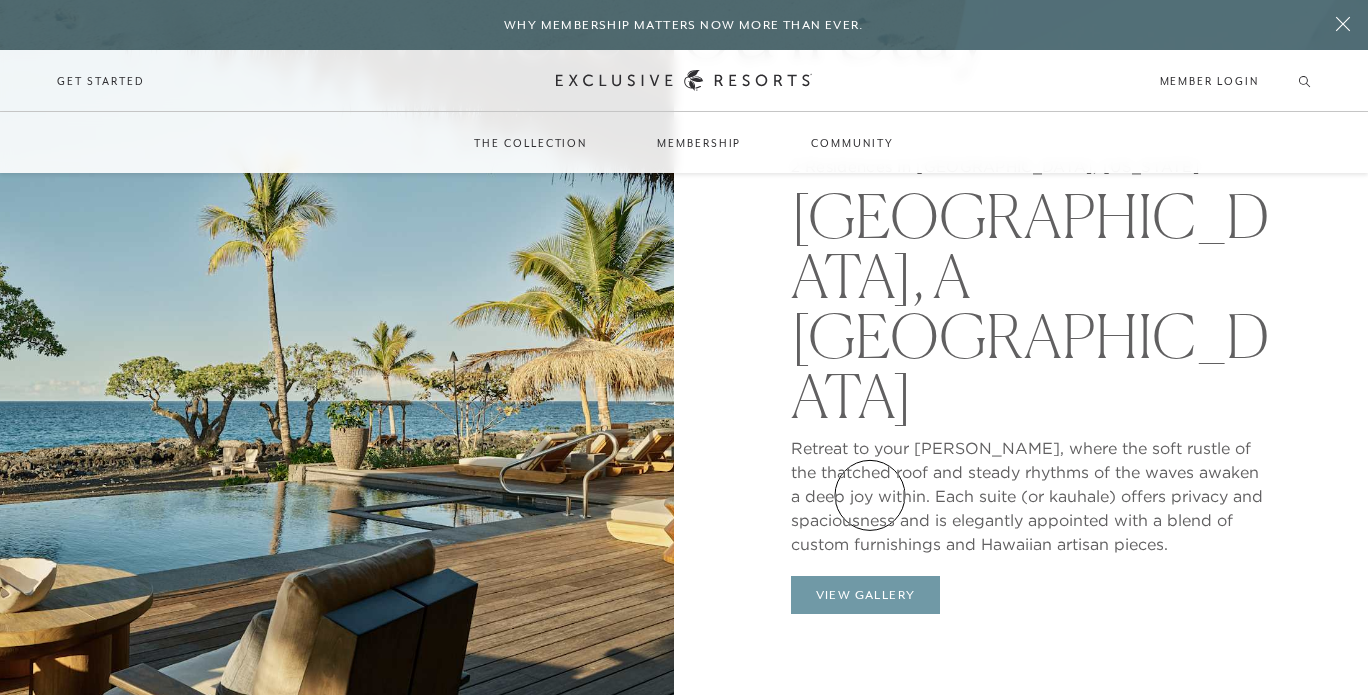 click on "View Gallery" at bounding box center [866, 595] 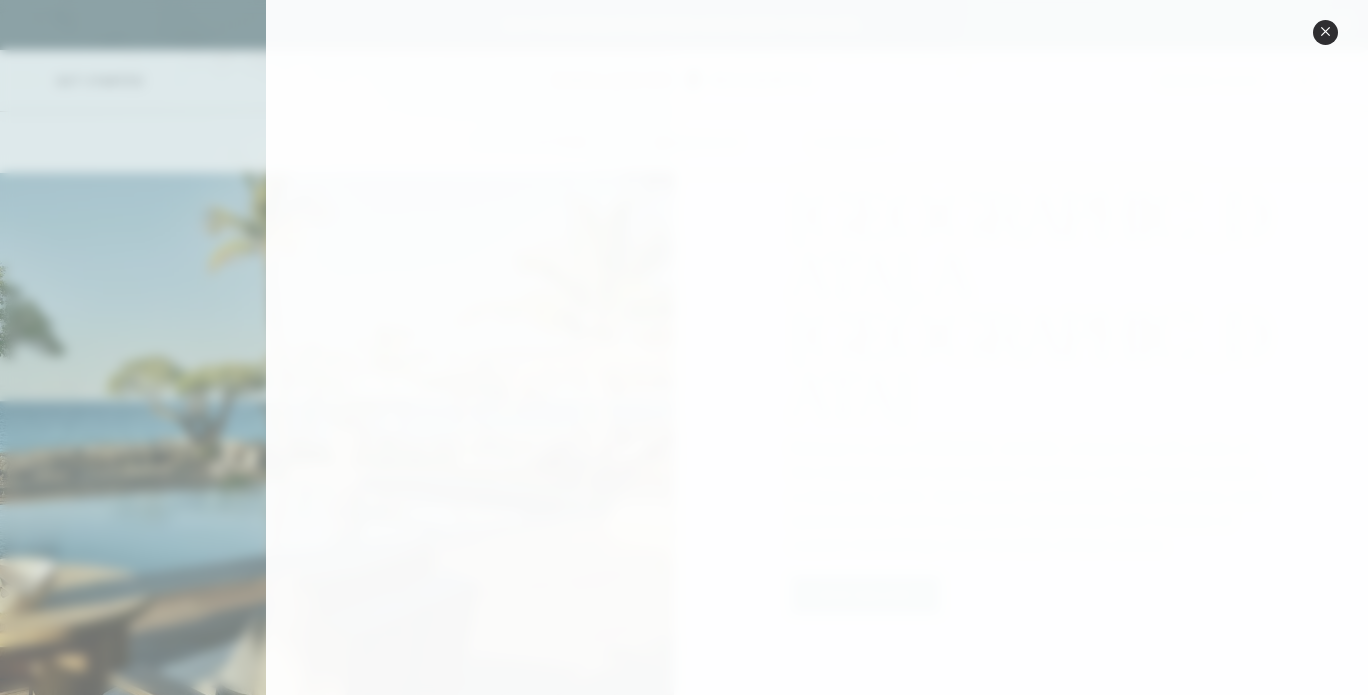 scroll, scrollTop: 1223, scrollLeft: 0, axis: vertical 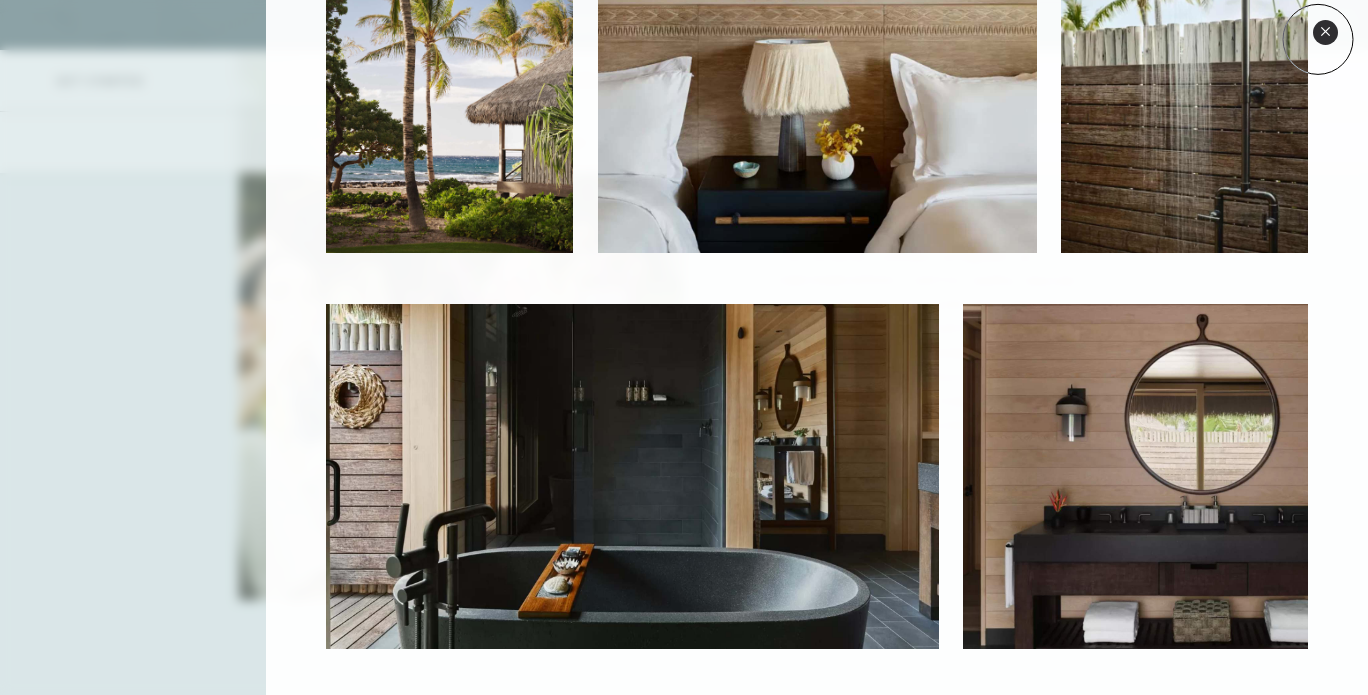 click on "Close quickview" at bounding box center (1325, 32) 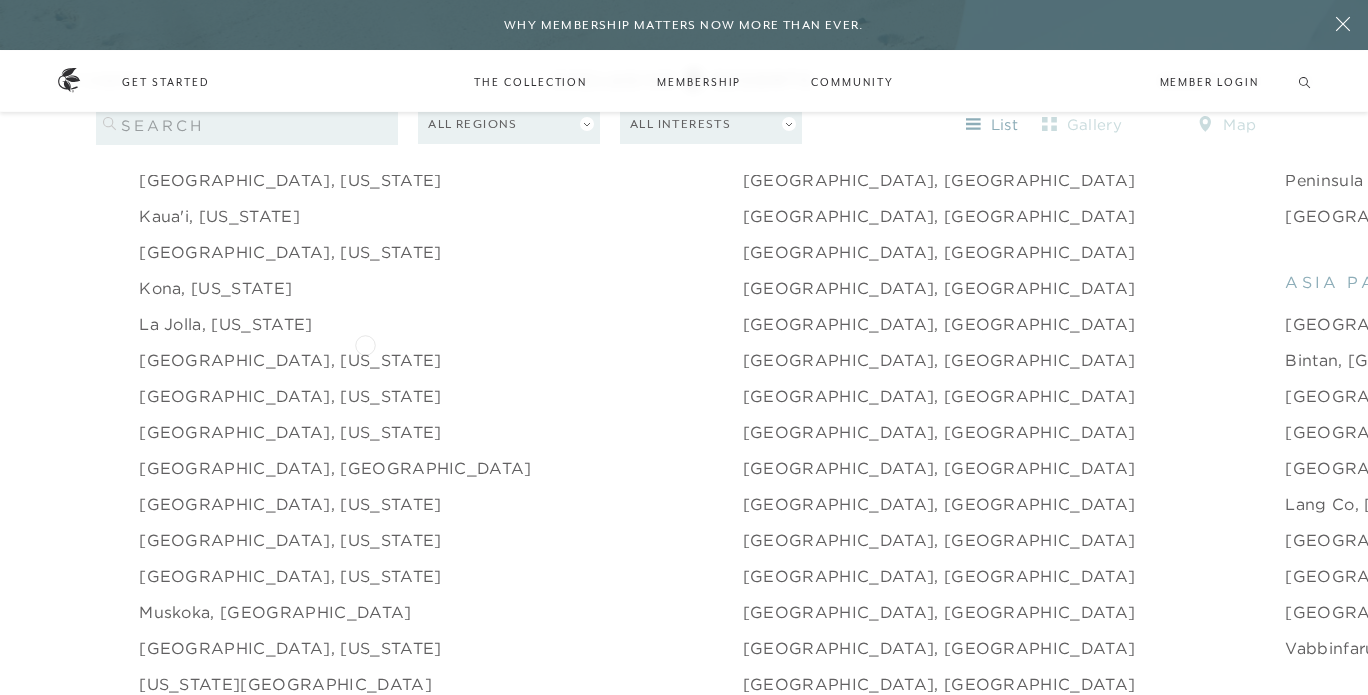 scroll, scrollTop: 2442, scrollLeft: 0, axis: vertical 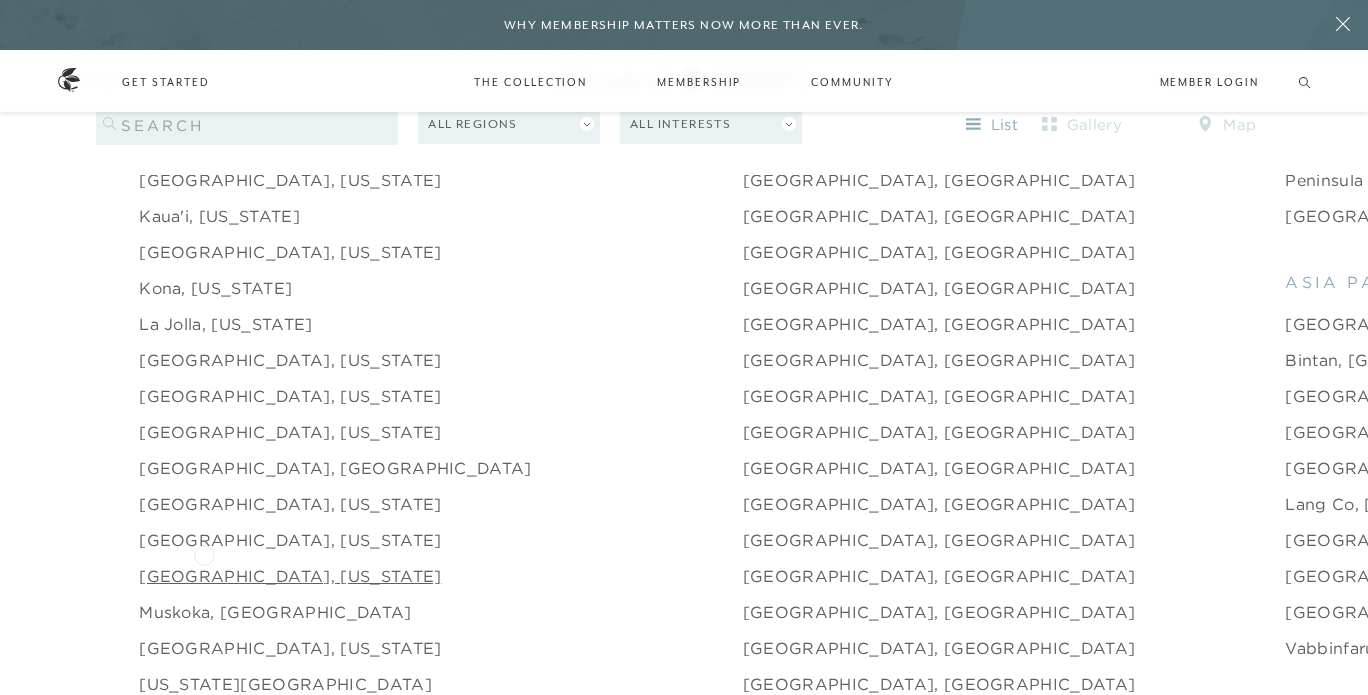 click on "[GEOGRAPHIC_DATA], [US_STATE]" at bounding box center [290, 576] 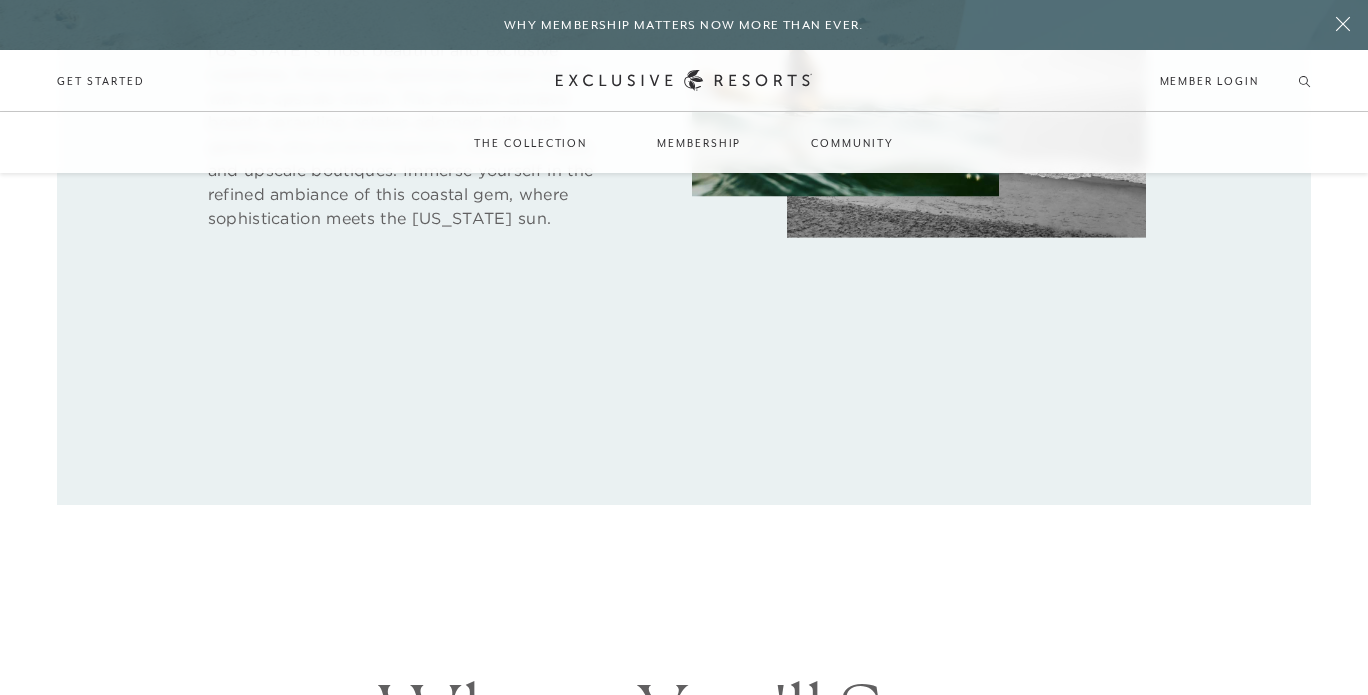 scroll, scrollTop: 1141, scrollLeft: 0, axis: vertical 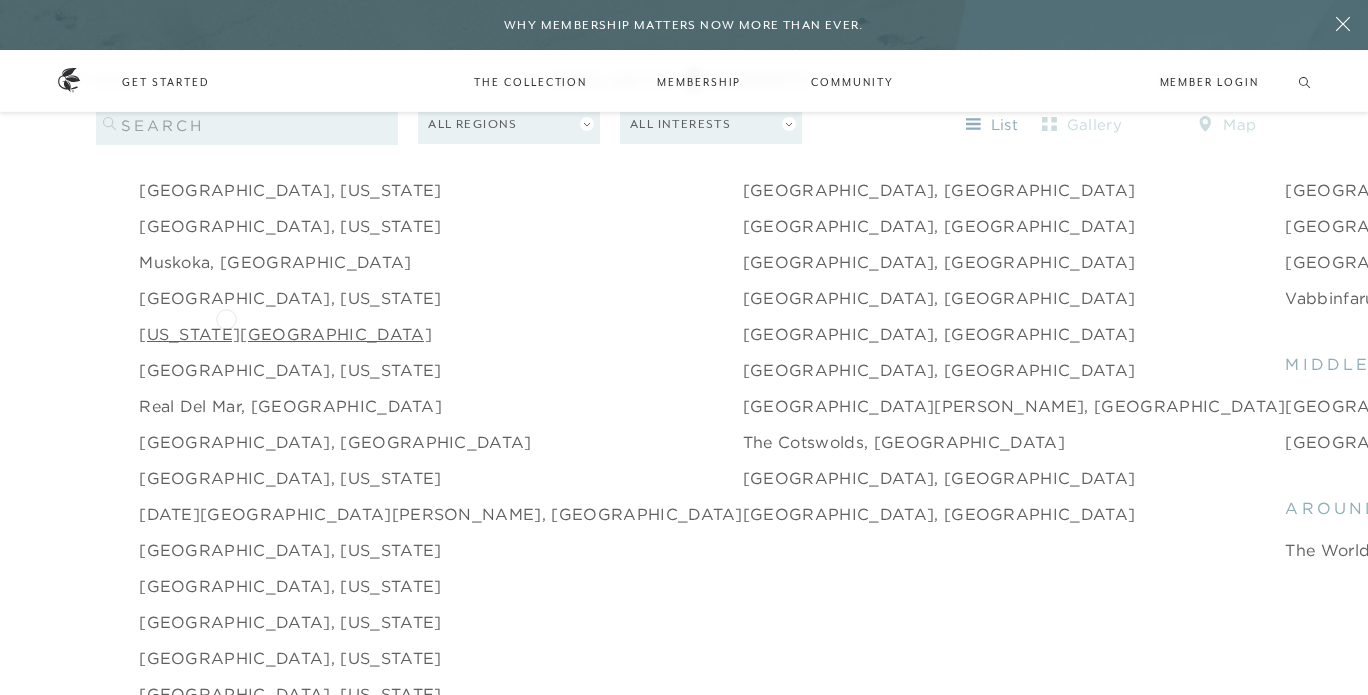 click on "[US_STATE][GEOGRAPHIC_DATA]" at bounding box center (285, 334) 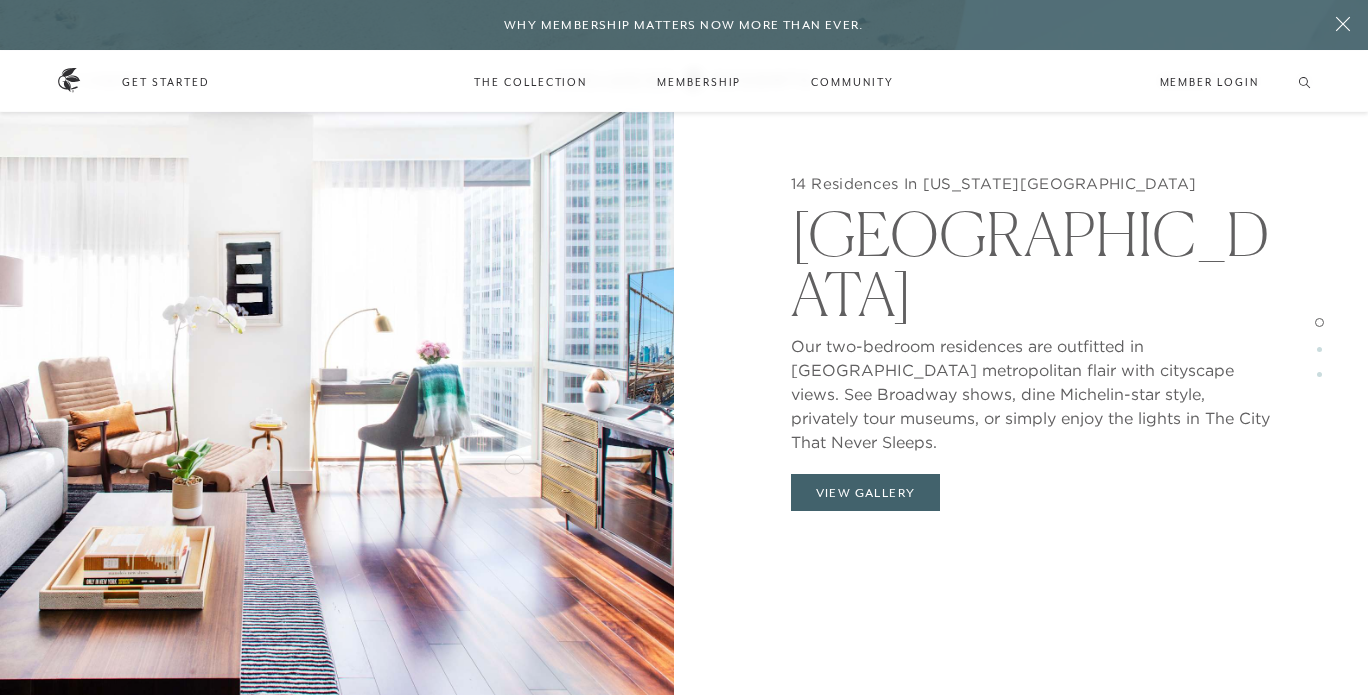 scroll, scrollTop: 1953, scrollLeft: 0, axis: vertical 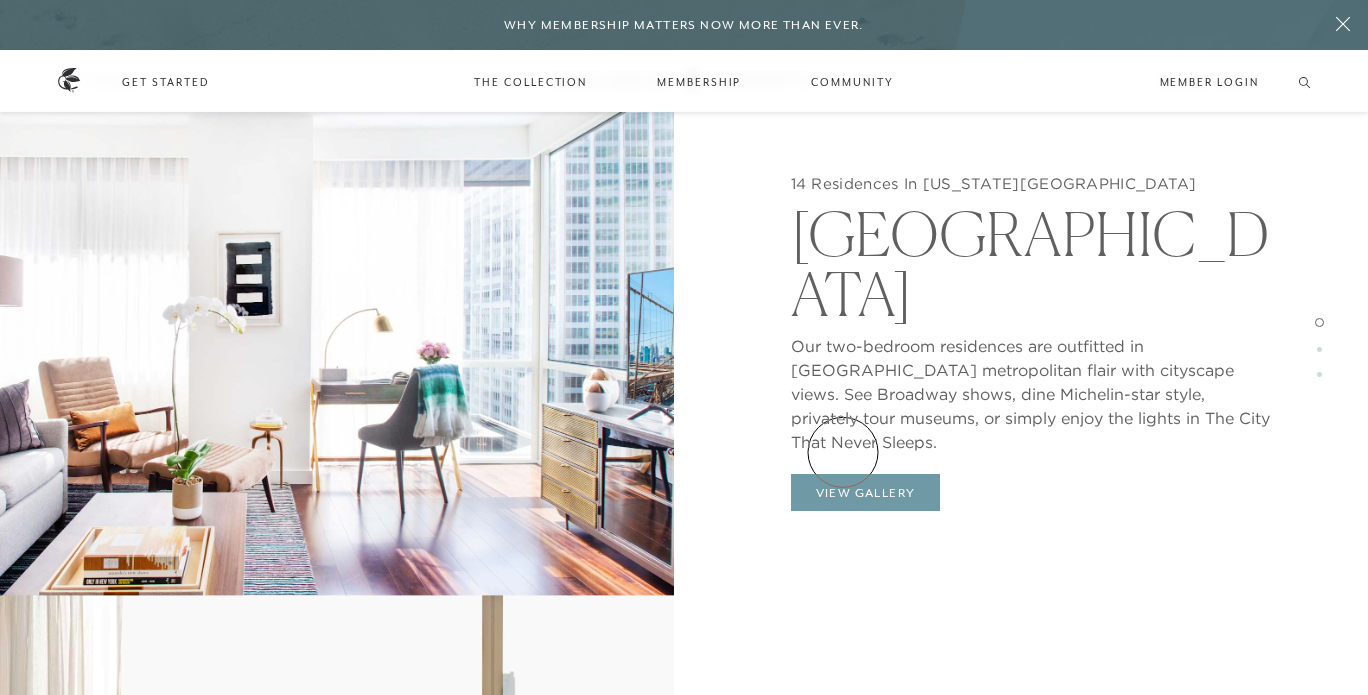 click on "View Gallery" at bounding box center [866, 493] 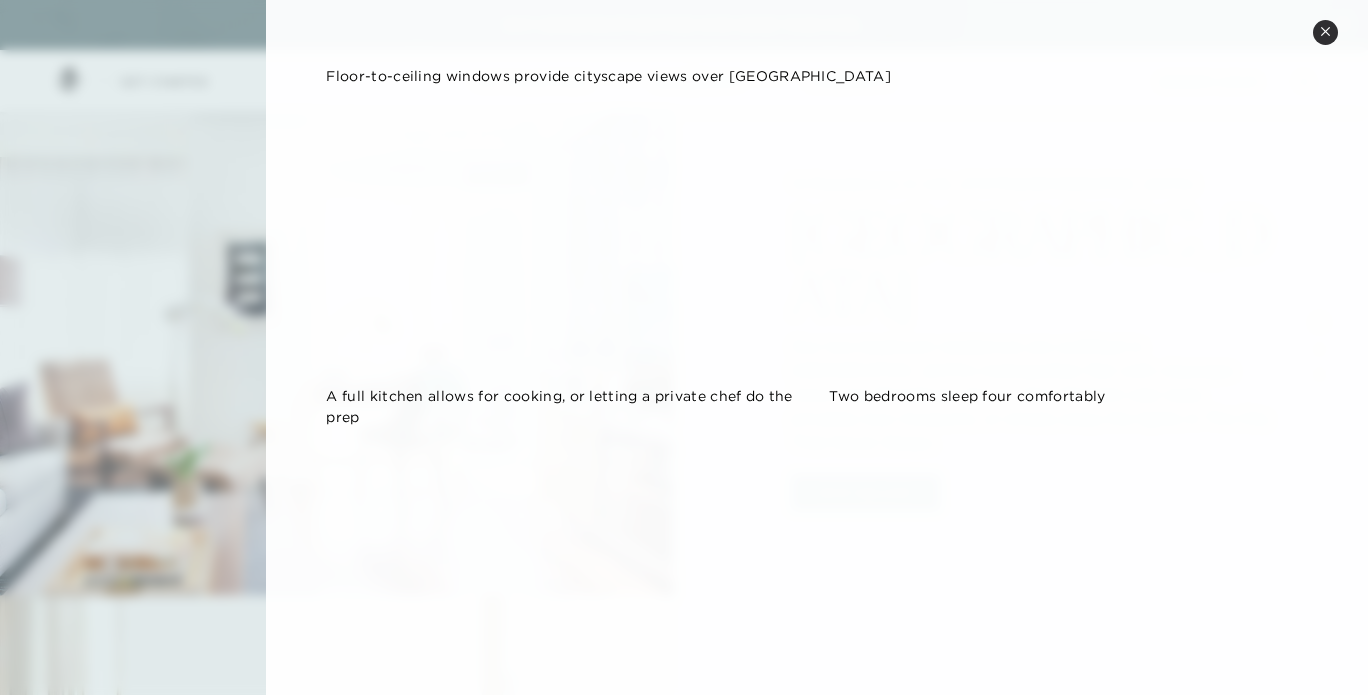 scroll, scrollTop: 825, scrollLeft: 0, axis: vertical 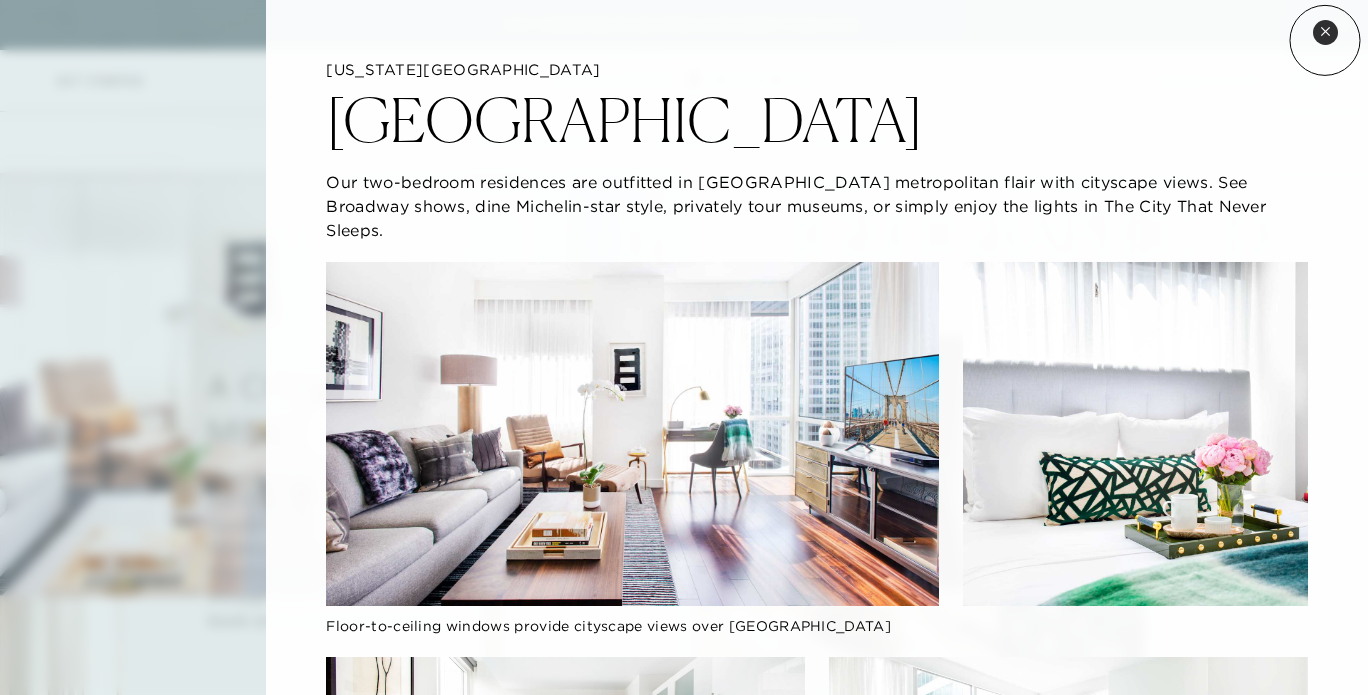 click on "Close quickview" at bounding box center (1325, 32) 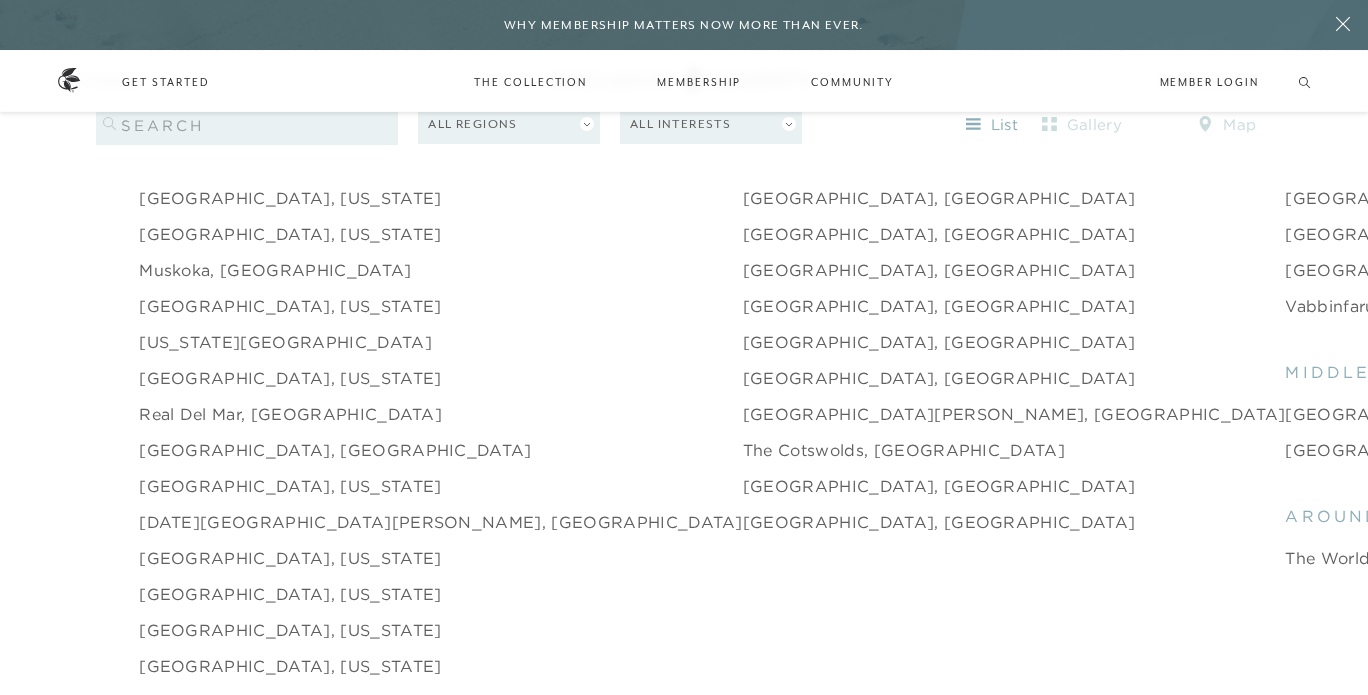 scroll, scrollTop: 2799, scrollLeft: 0, axis: vertical 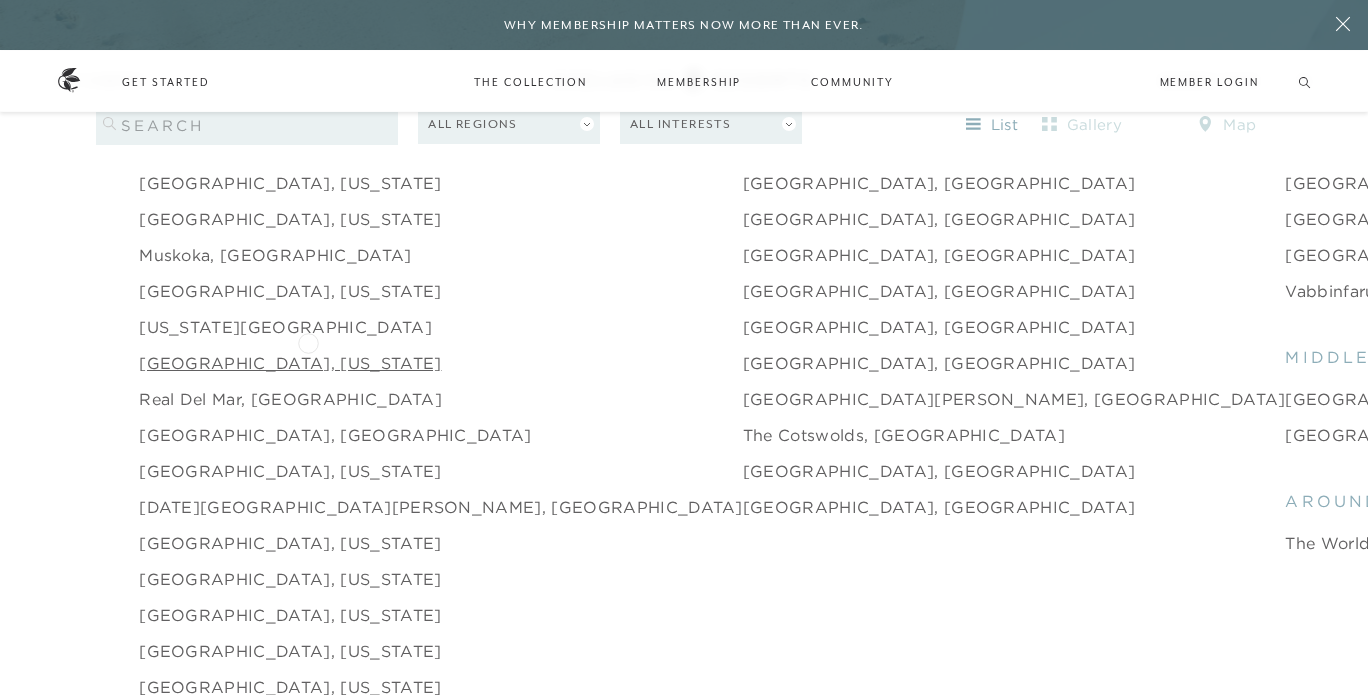 click on "[GEOGRAPHIC_DATA], [US_STATE]" at bounding box center (290, 363) 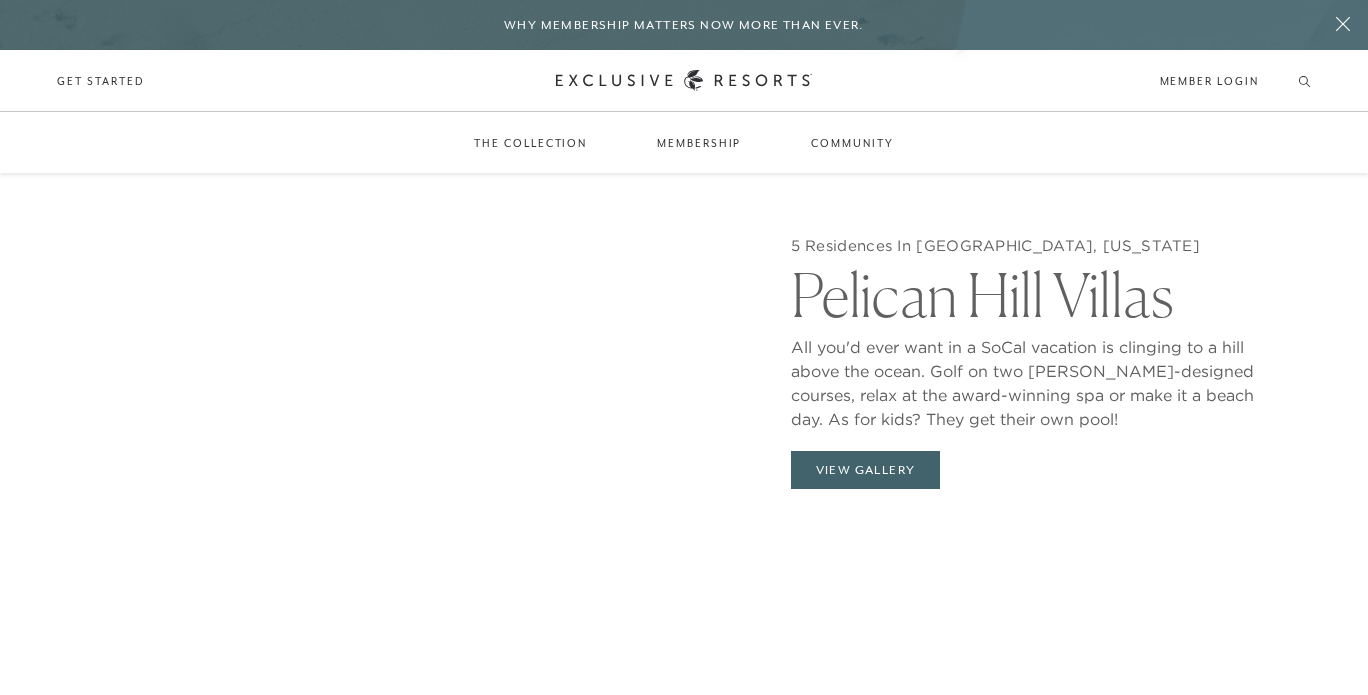 scroll, scrollTop: 1909, scrollLeft: 0, axis: vertical 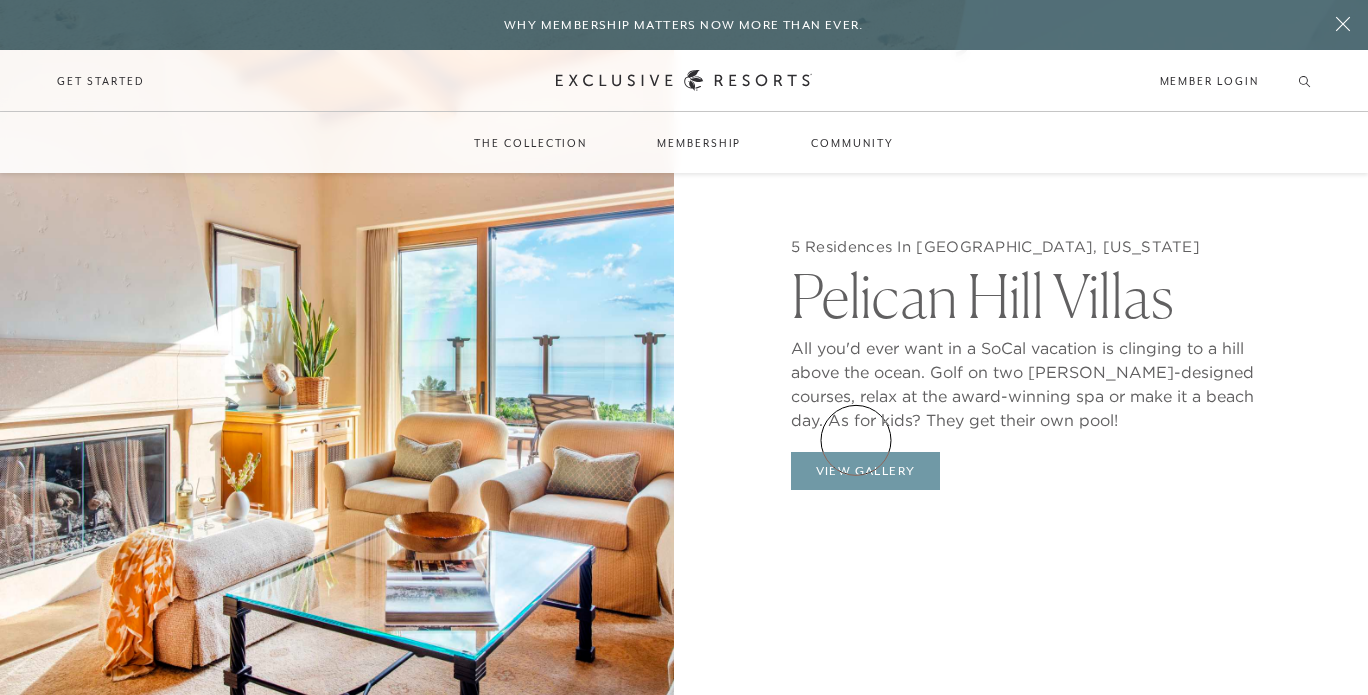 click on "View Gallery" at bounding box center (866, 471) 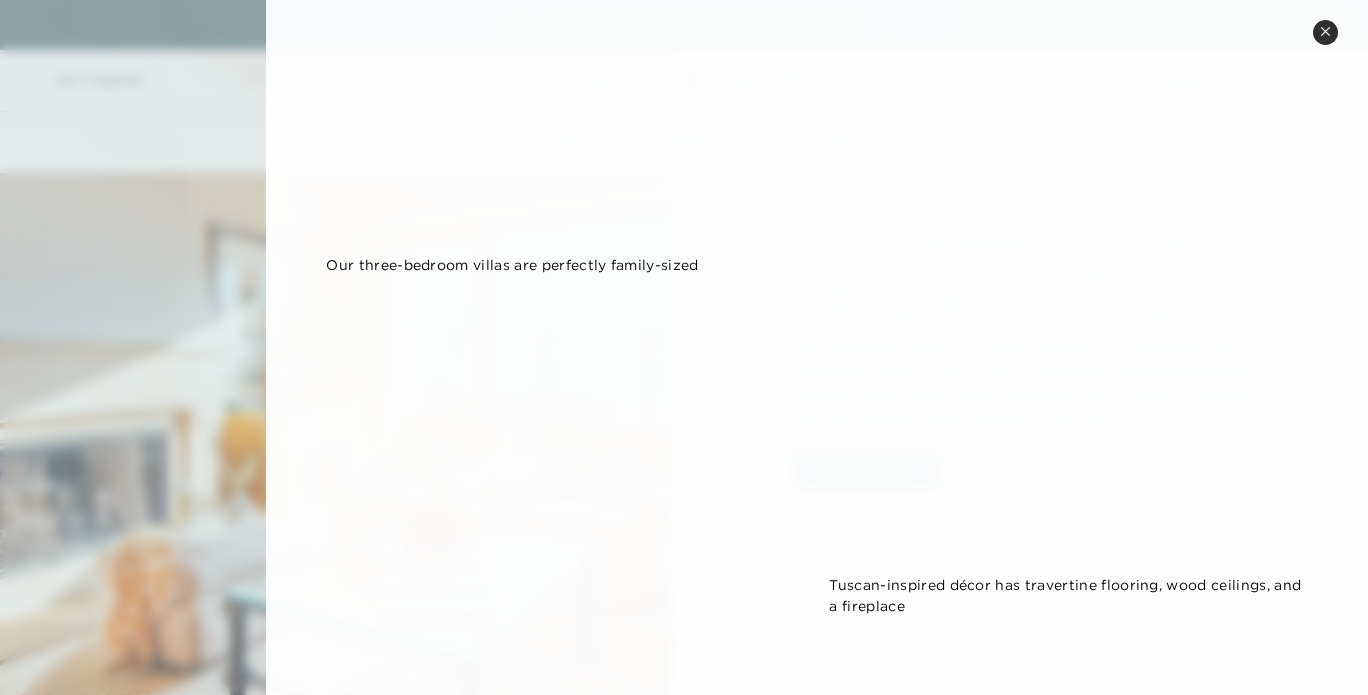 scroll, scrollTop: 205, scrollLeft: 0, axis: vertical 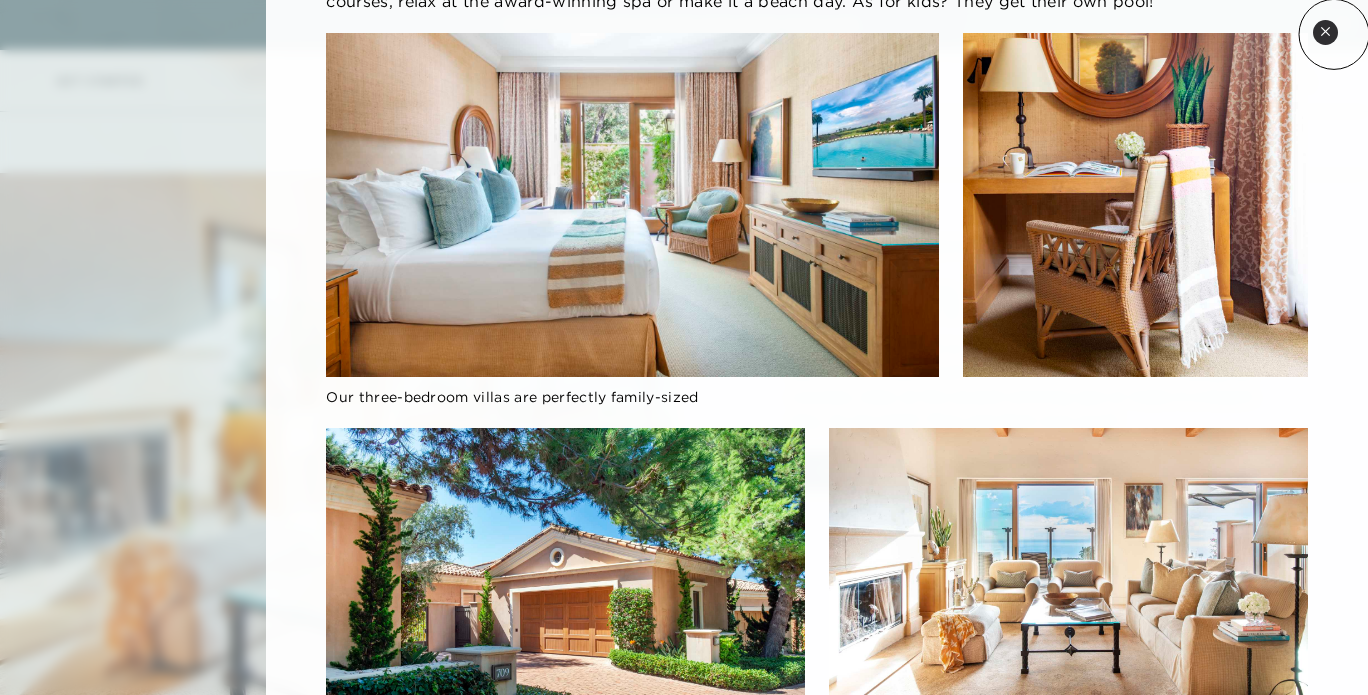 click on "Close quickview" at bounding box center [1325, 32] 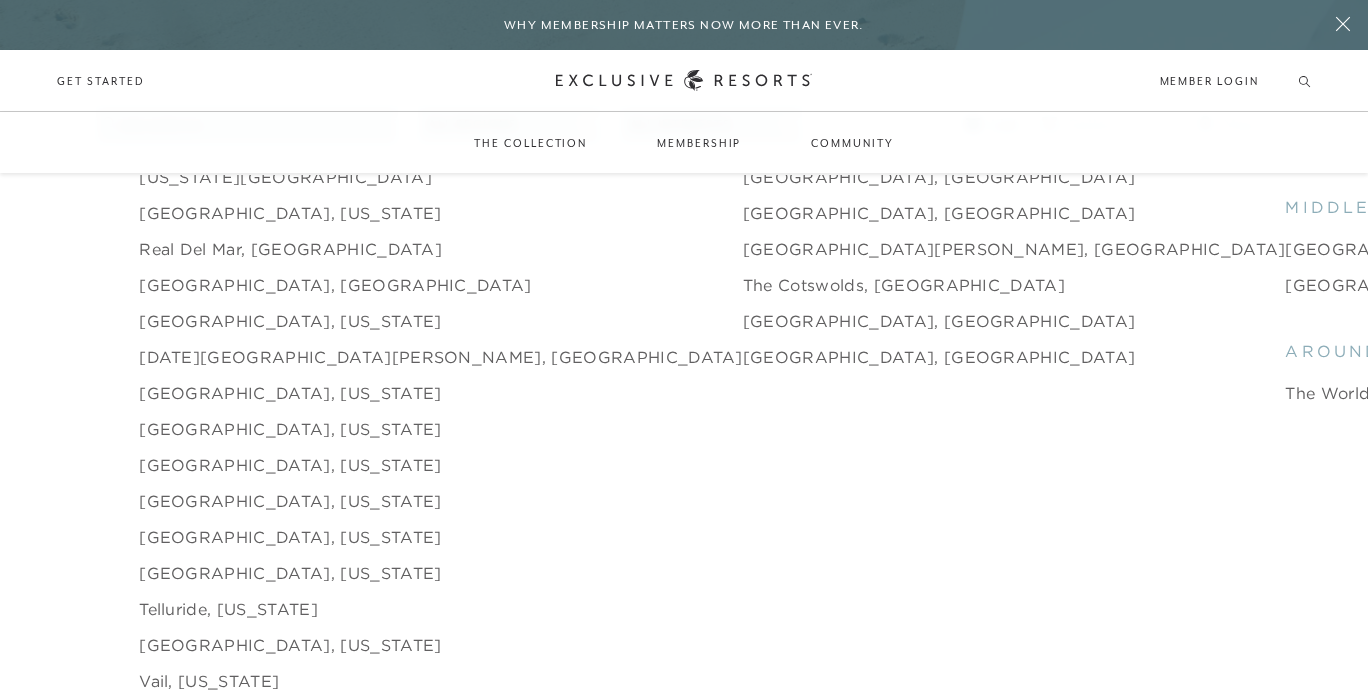 scroll, scrollTop: 2948, scrollLeft: 0, axis: vertical 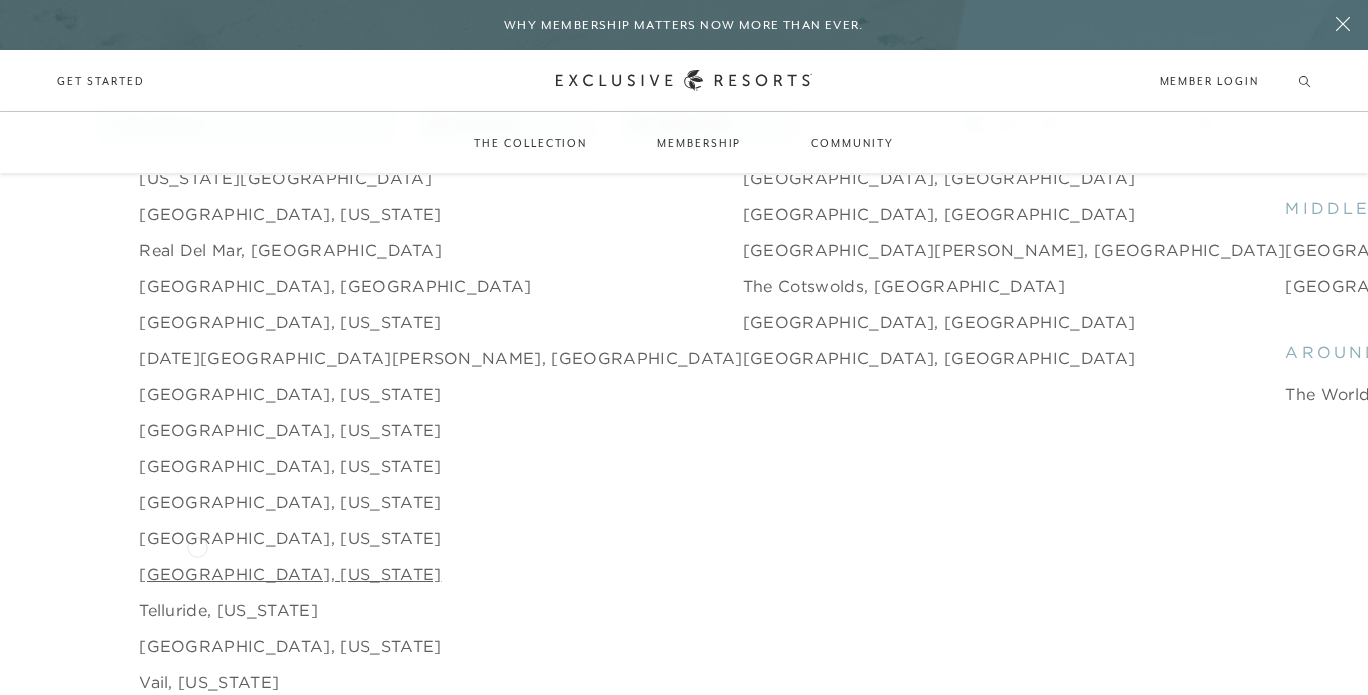click on "[GEOGRAPHIC_DATA], [US_STATE]" at bounding box center [290, 574] 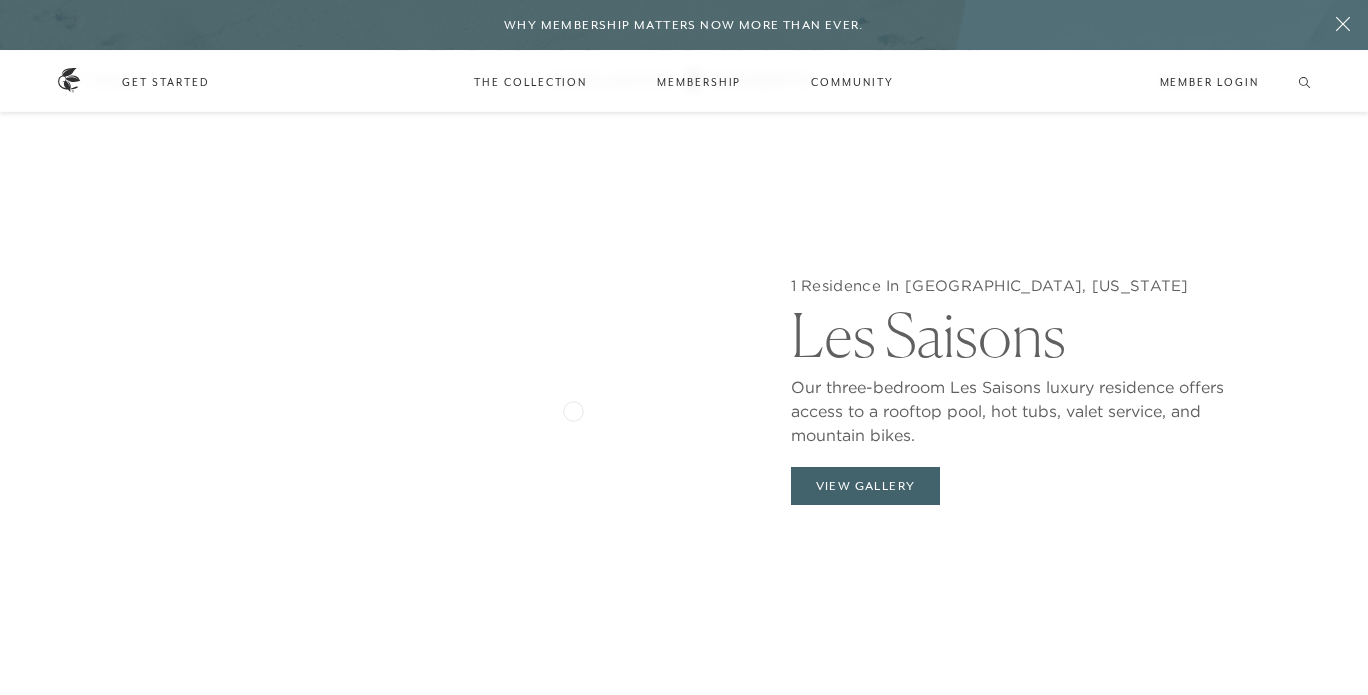 scroll, scrollTop: 1835, scrollLeft: 0, axis: vertical 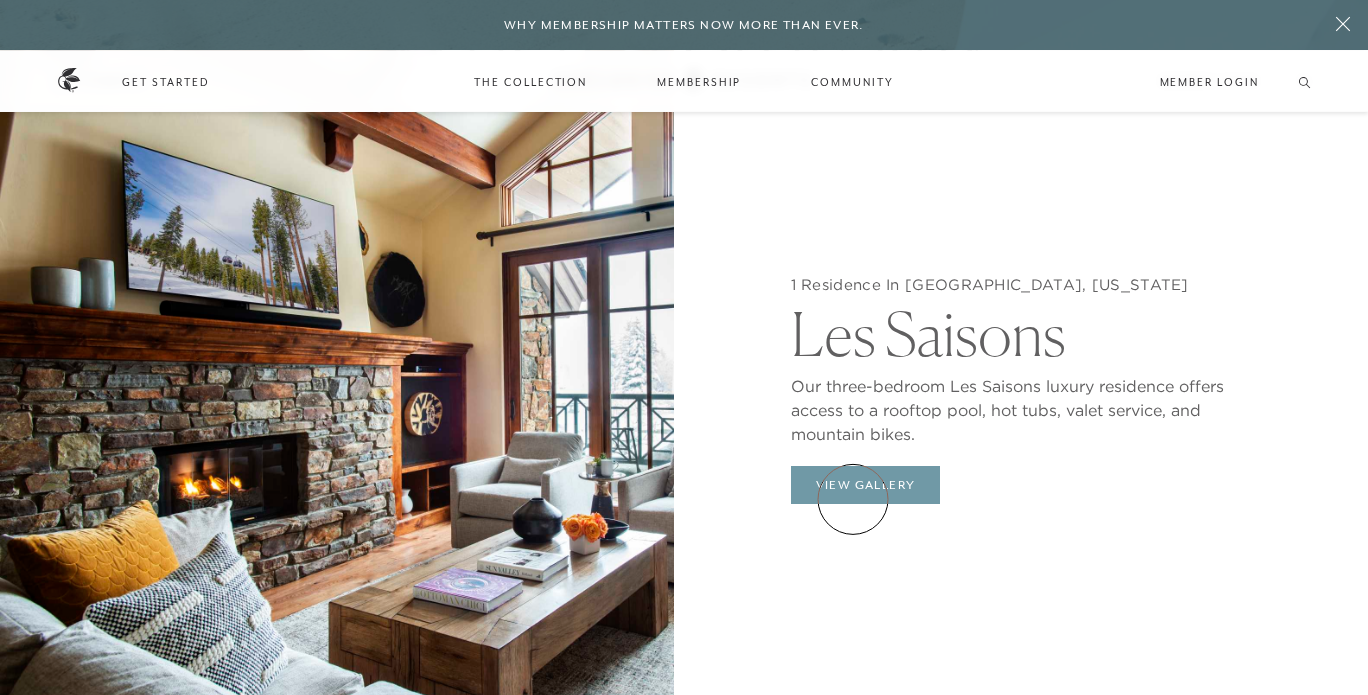 click on "View Gallery" at bounding box center [866, 485] 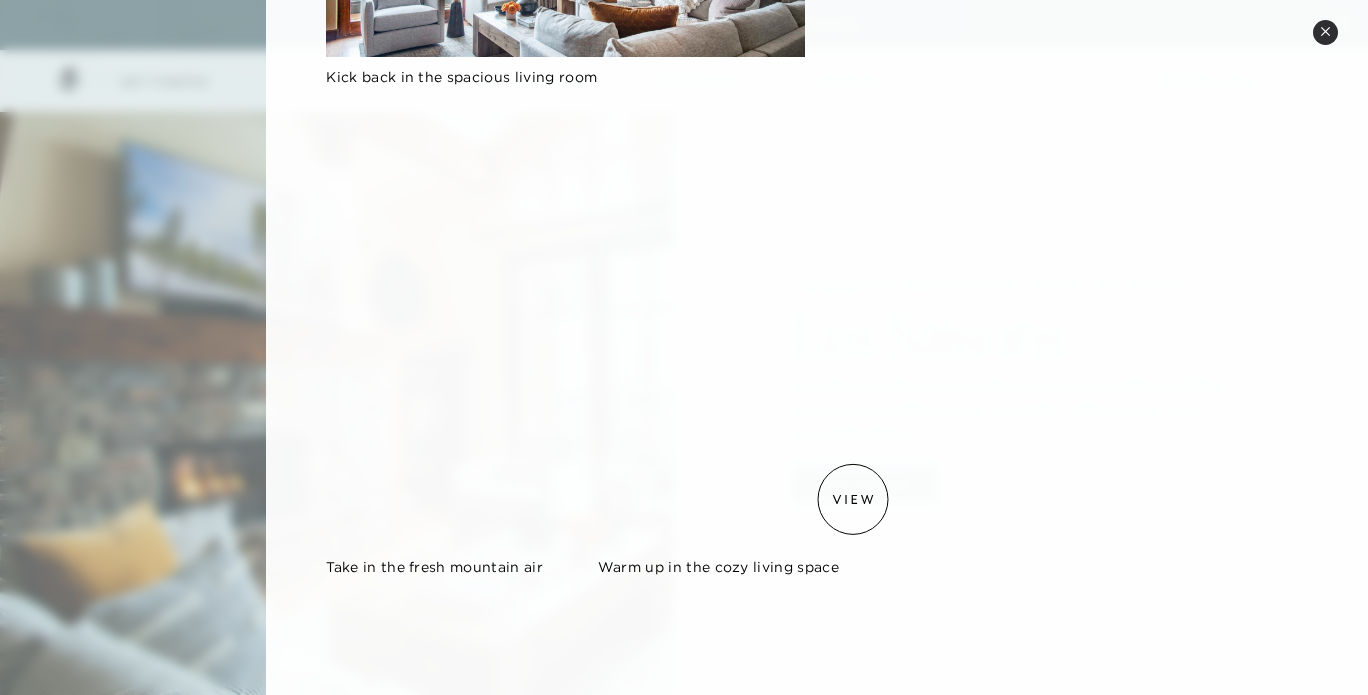 scroll, scrollTop: 1199, scrollLeft: 0, axis: vertical 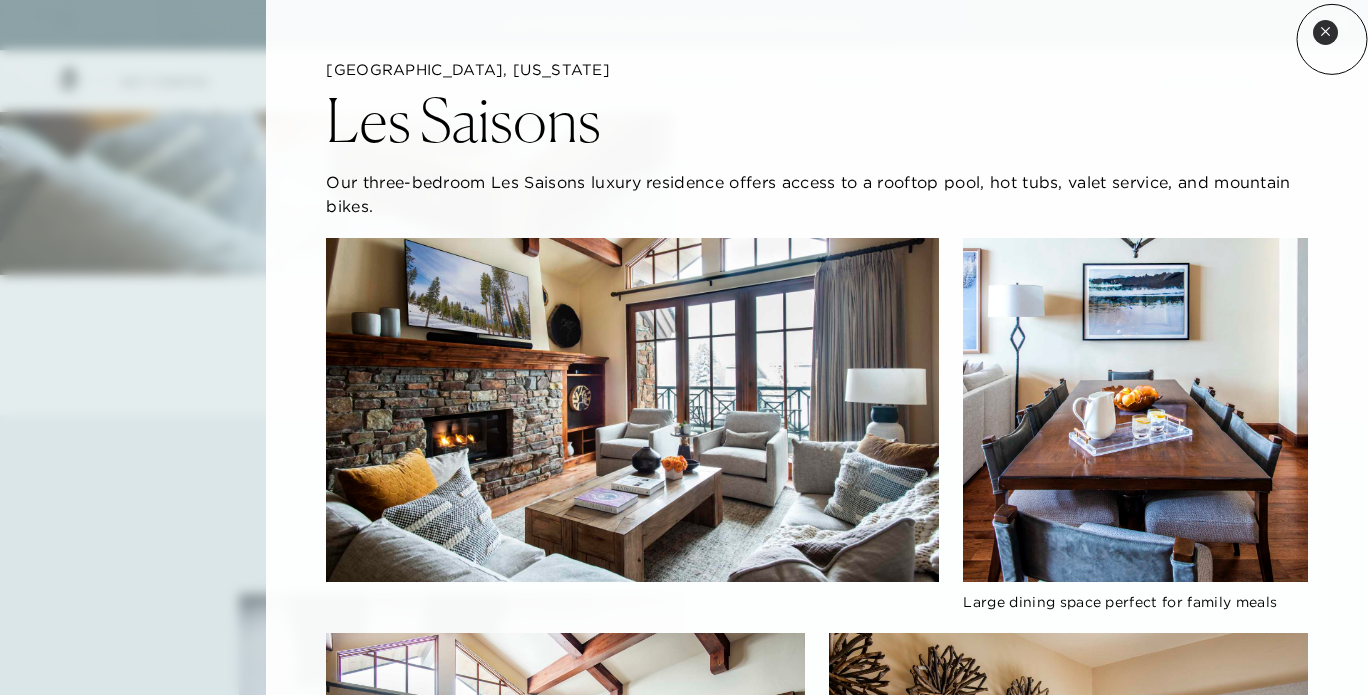 click on "Close quickview" at bounding box center [1325, 32] 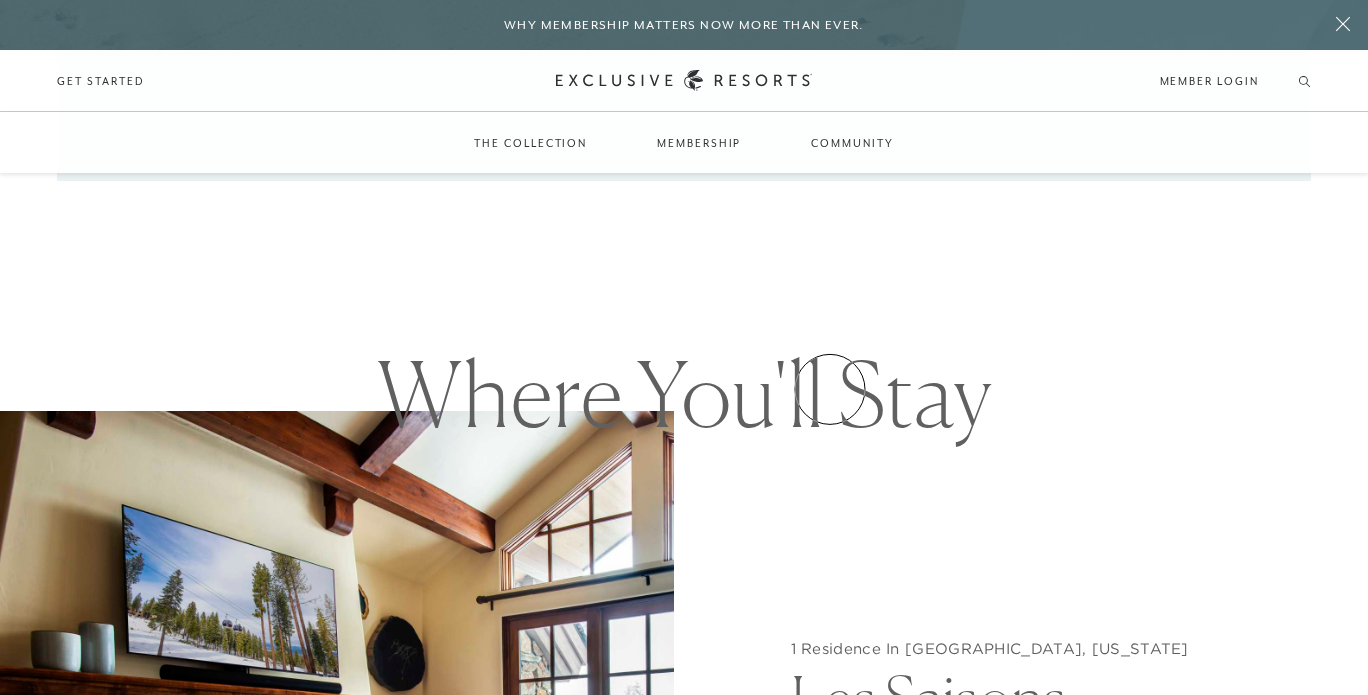 scroll, scrollTop: 1441, scrollLeft: 0, axis: vertical 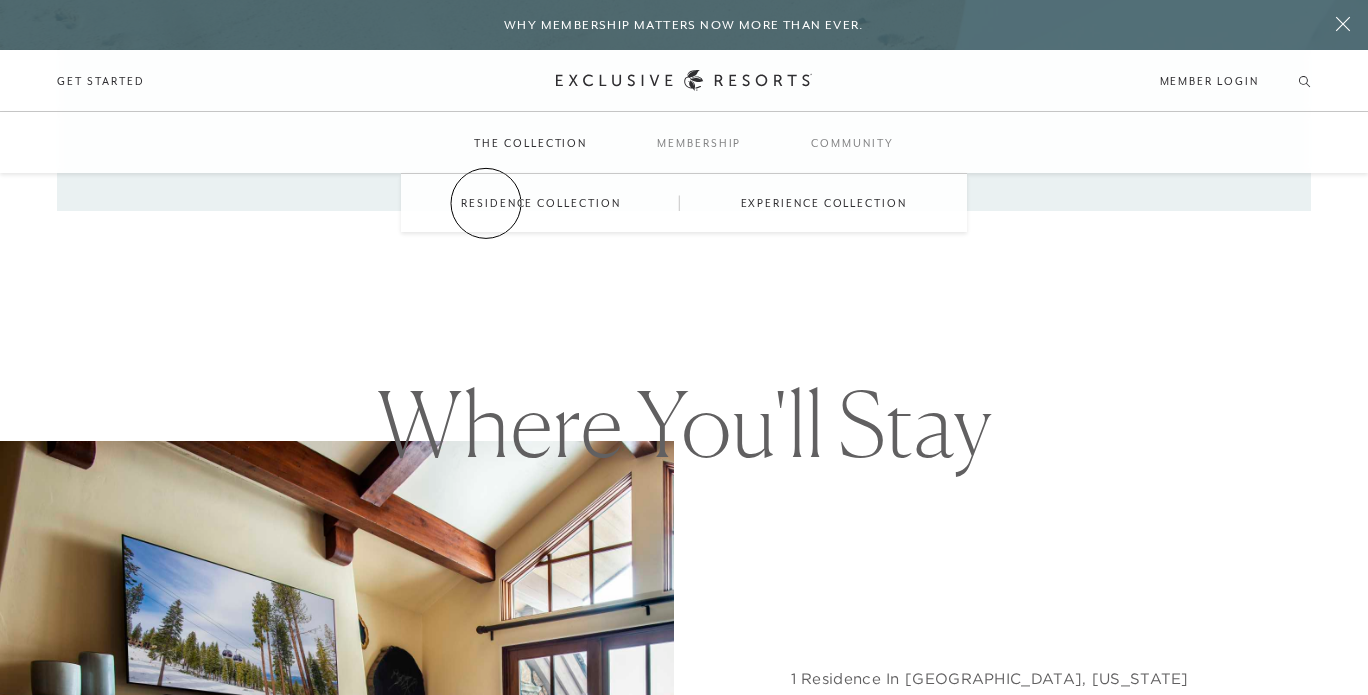 click on "Residence Collection" at bounding box center [540, 203] 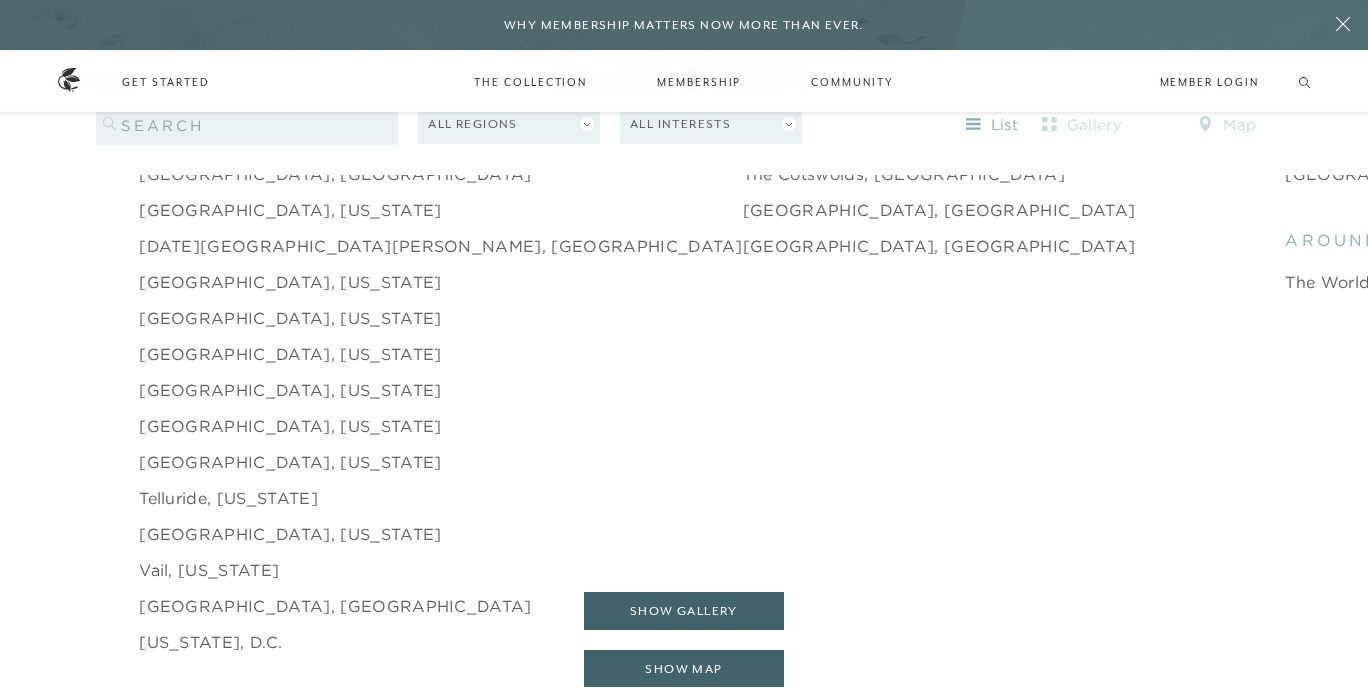 scroll, scrollTop: 3064, scrollLeft: 0, axis: vertical 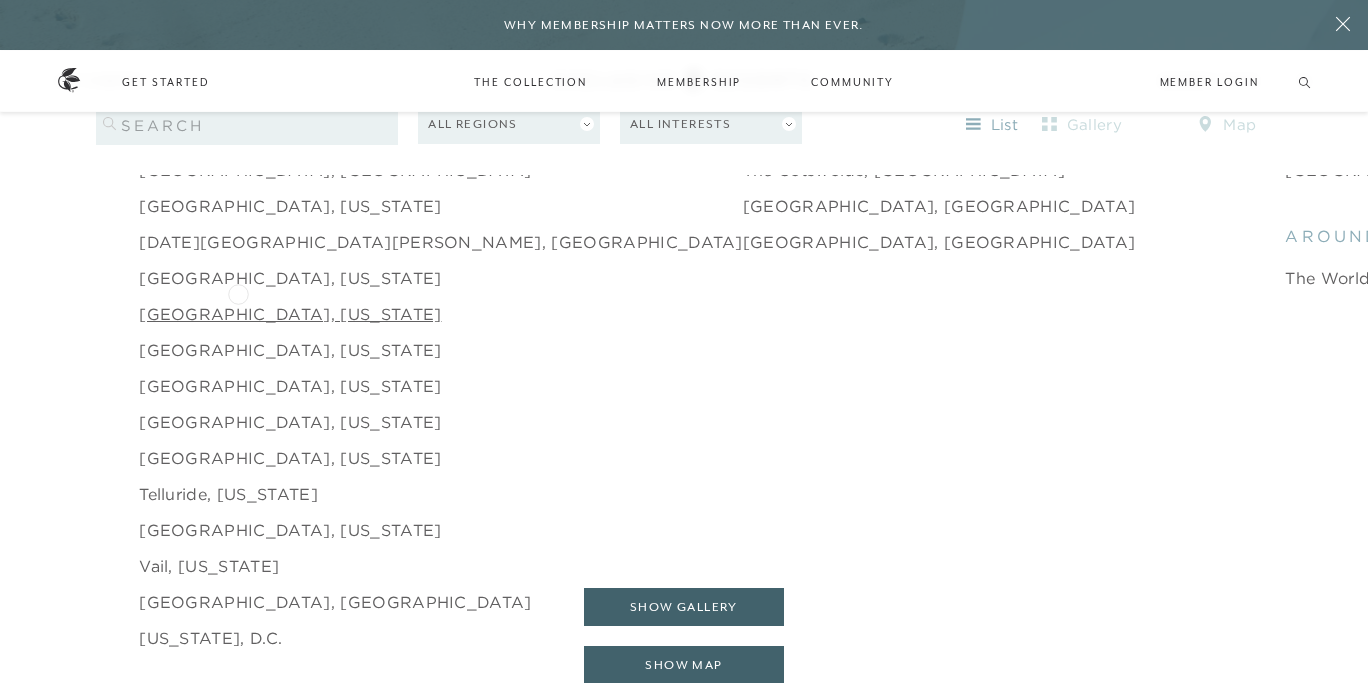 click on "[GEOGRAPHIC_DATA], [US_STATE]" at bounding box center (290, 314) 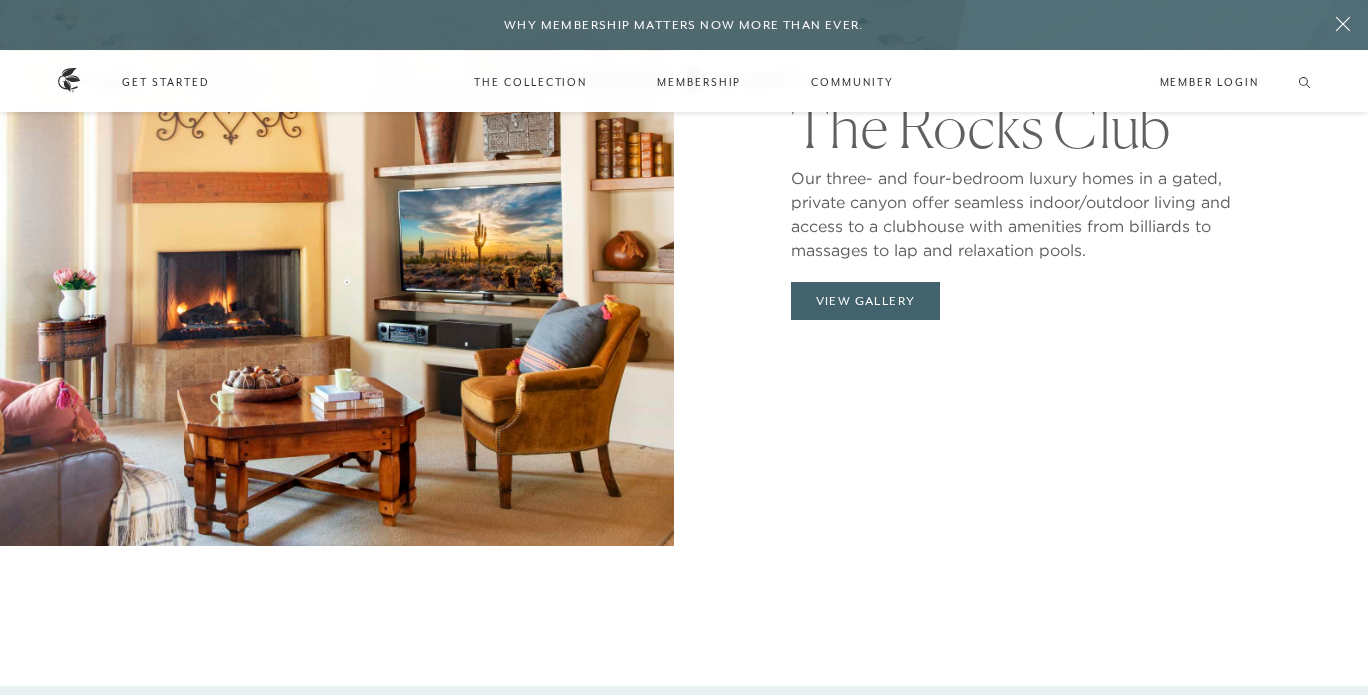 scroll, scrollTop: 2036, scrollLeft: 0, axis: vertical 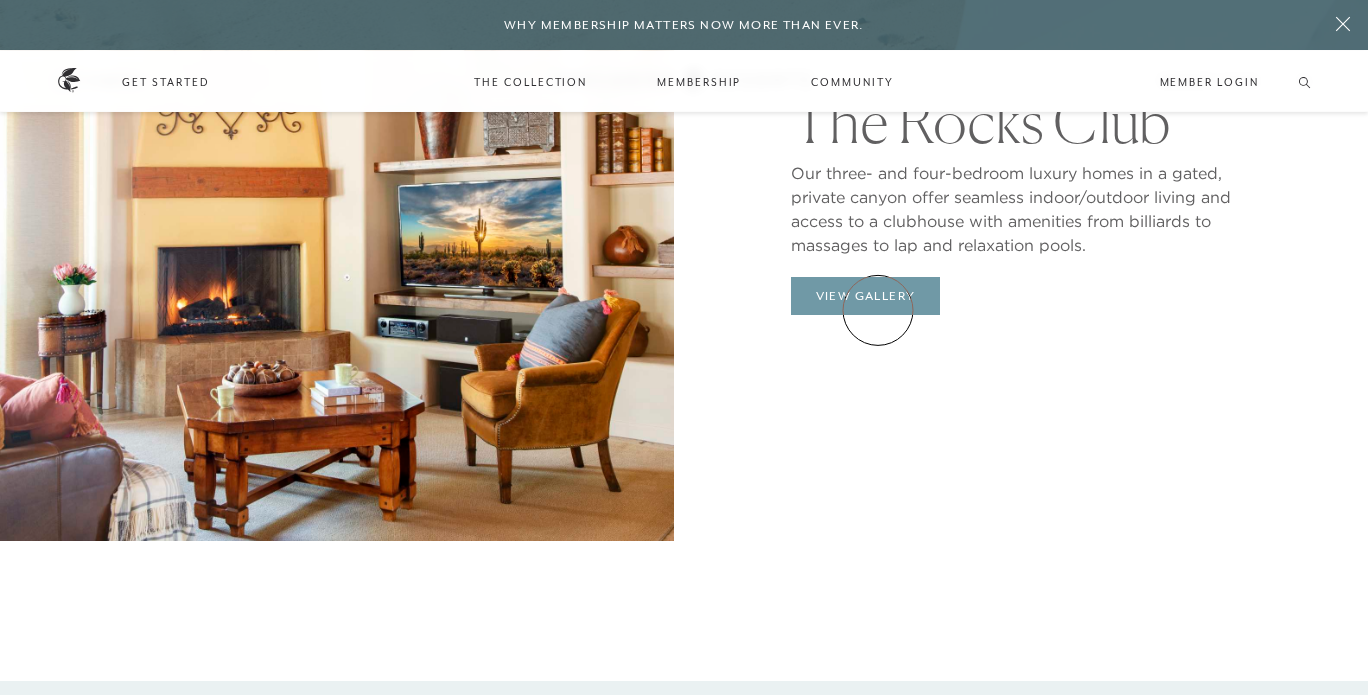 click on "View Gallery" at bounding box center [866, 296] 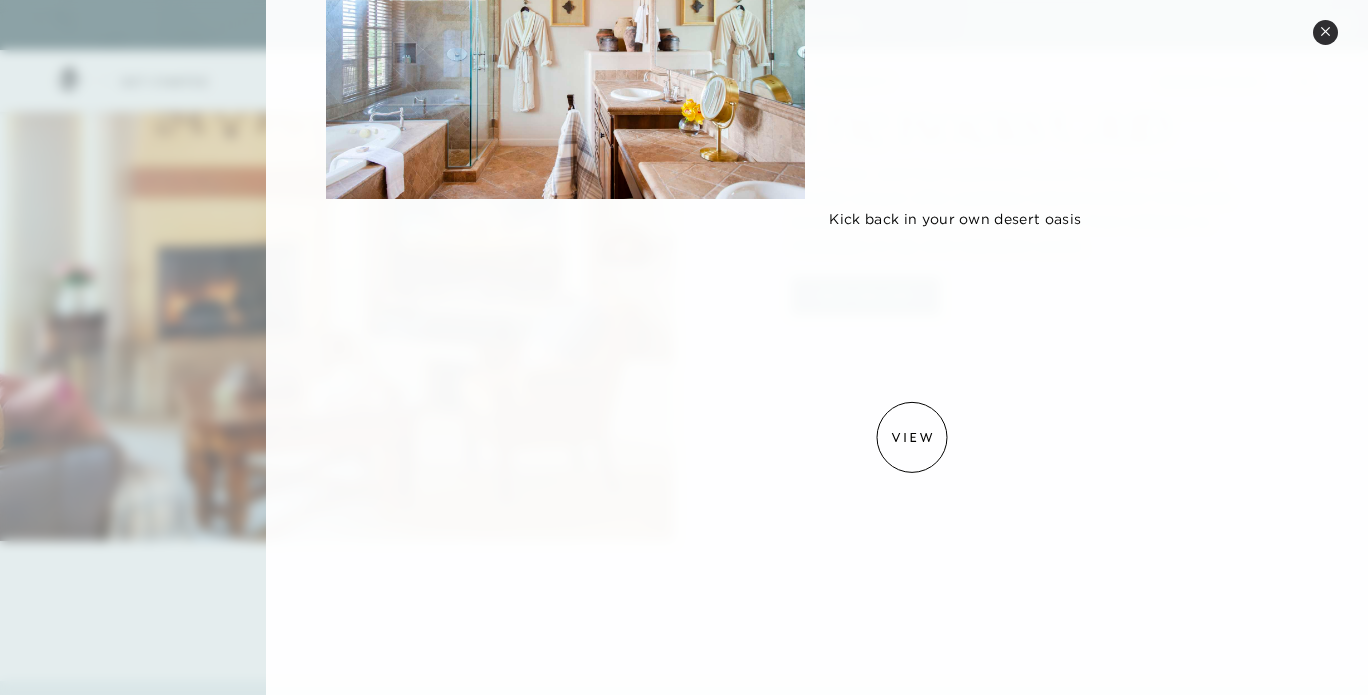 scroll, scrollTop: 804, scrollLeft: 0, axis: vertical 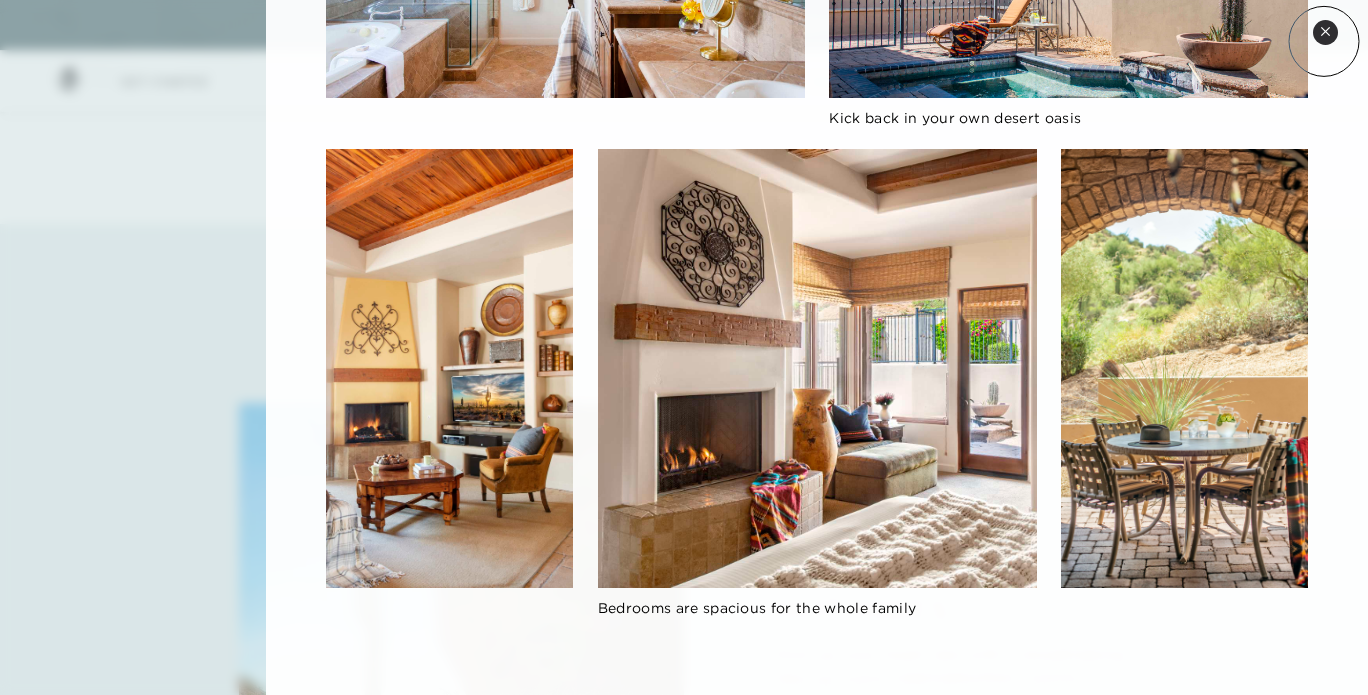 click on "Close quickview" at bounding box center (1325, 32) 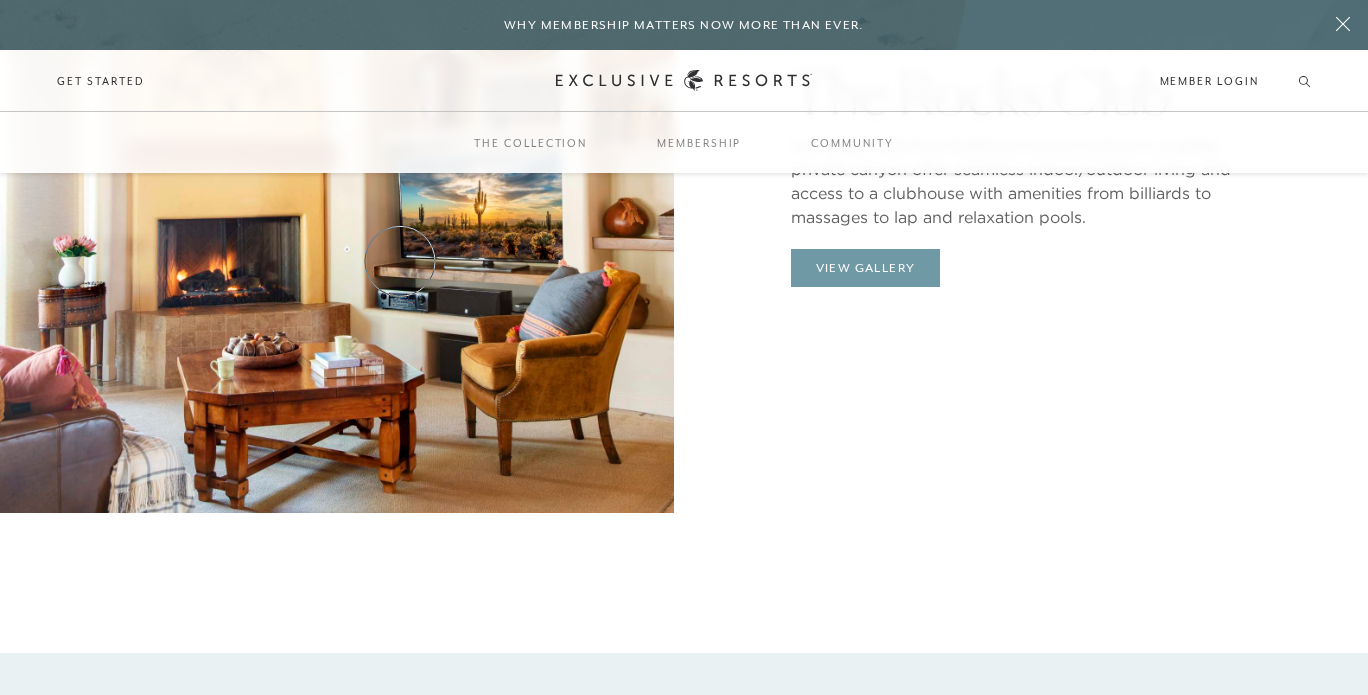 scroll, scrollTop: 2025, scrollLeft: 0, axis: vertical 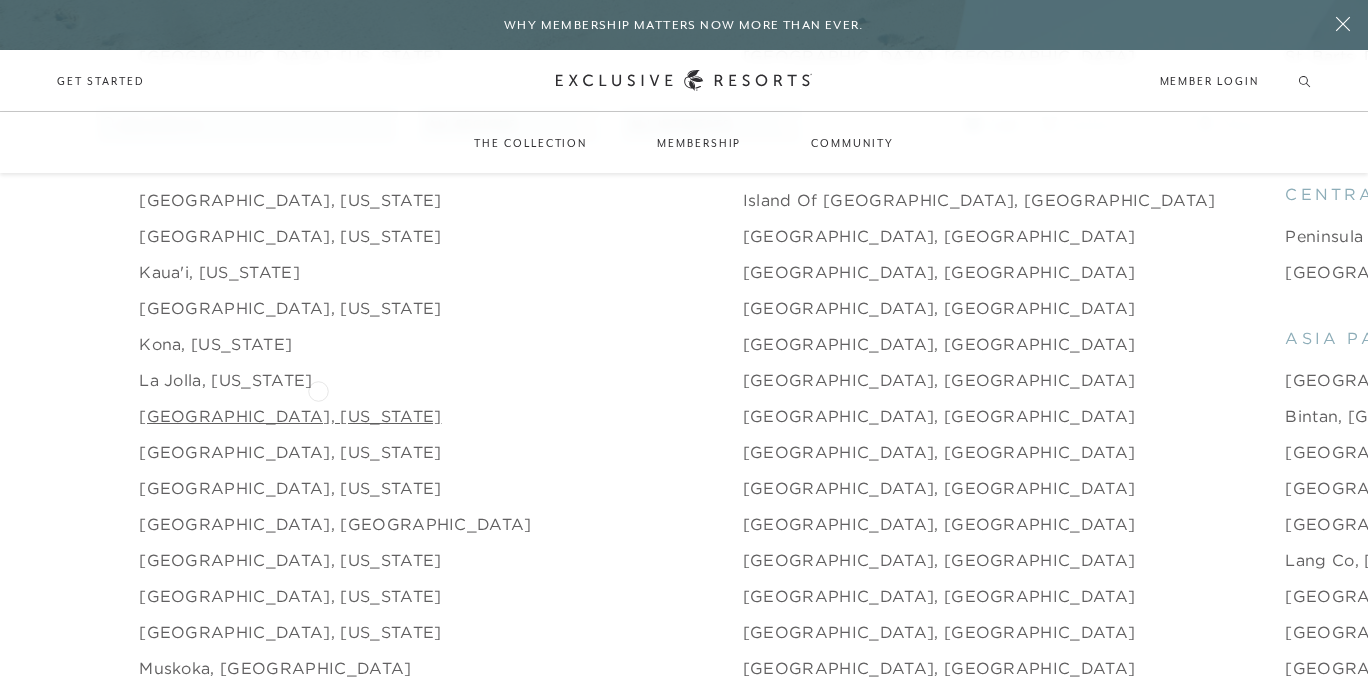 click on "[GEOGRAPHIC_DATA], [US_STATE]" at bounding box center (290, 416) 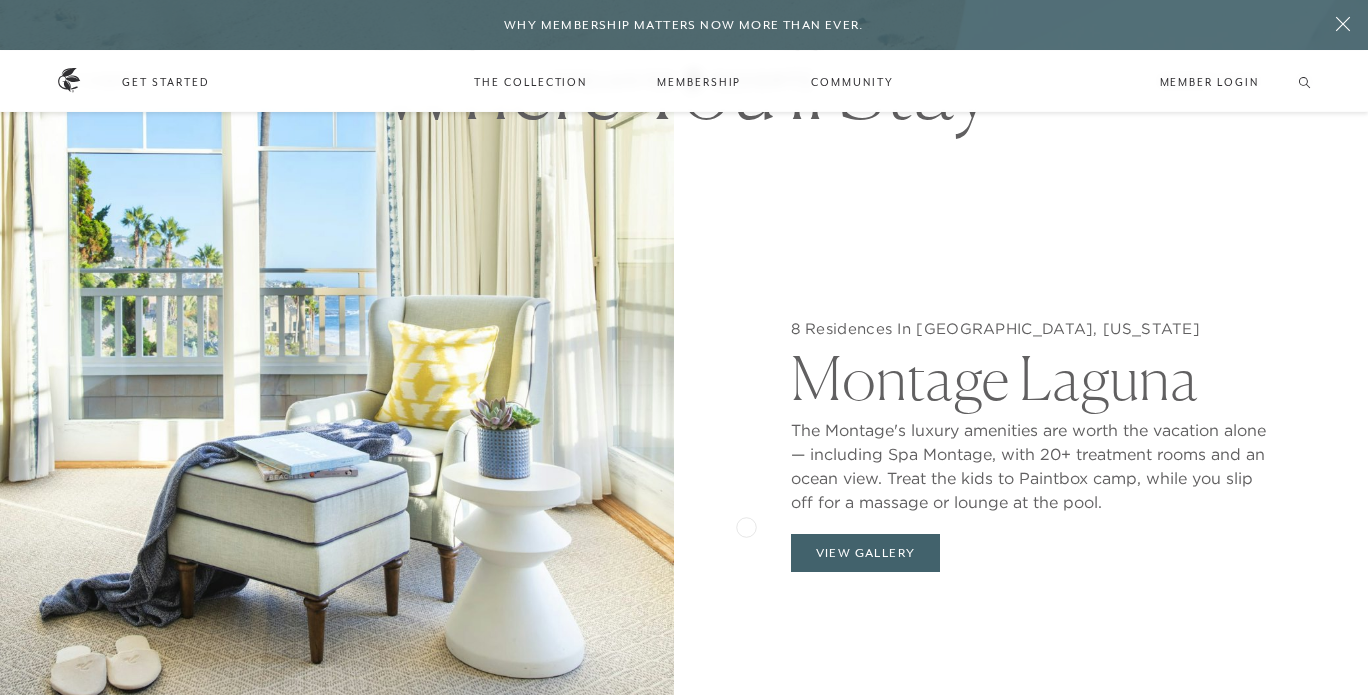 scroll, scrollTop: 1780, scrollLeft: 0, axis: vertical 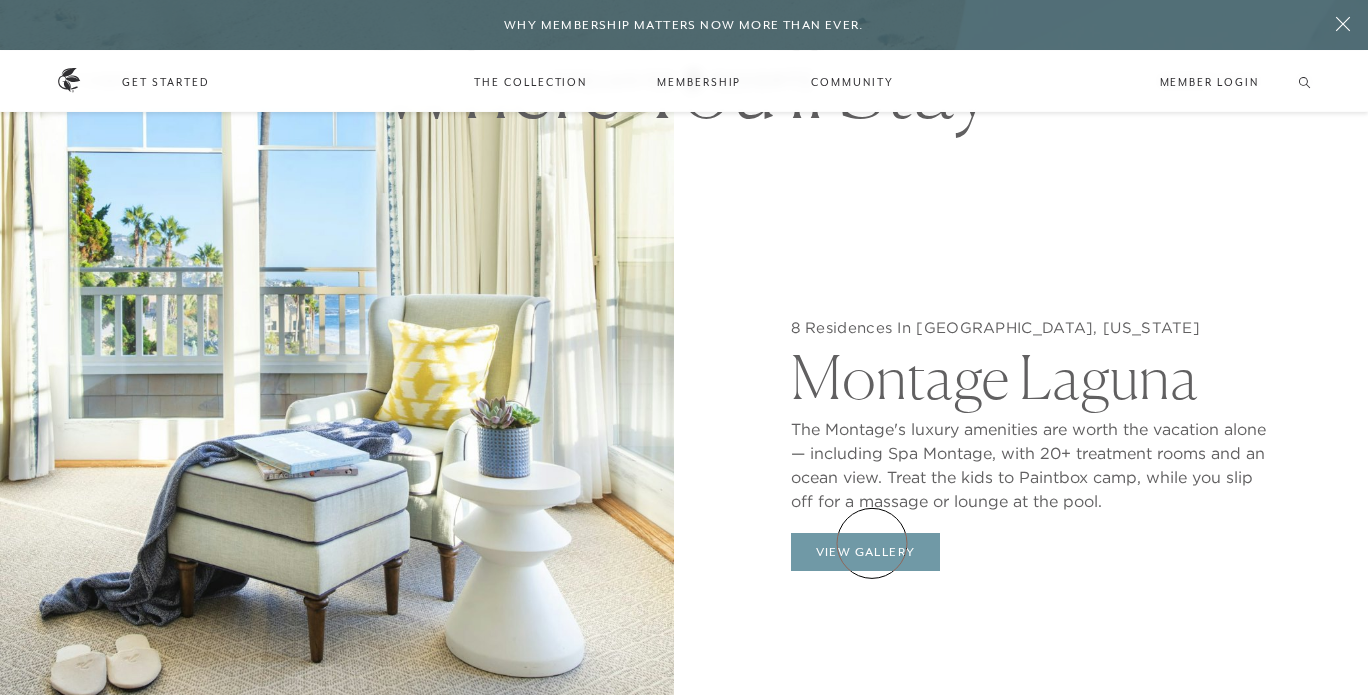 click on "View Gallery" at bounding box center [866, 552] 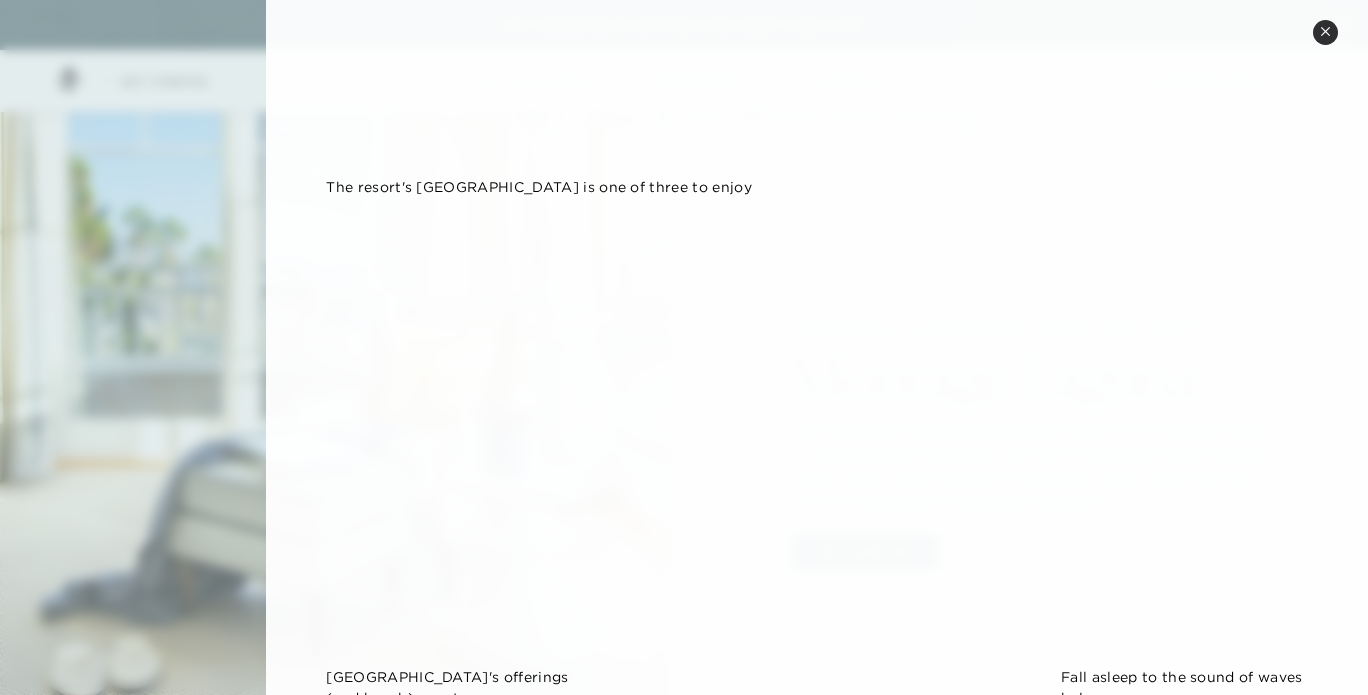 scroll, scrollTop: 2028, scrollLeft: 0, axis: vertical 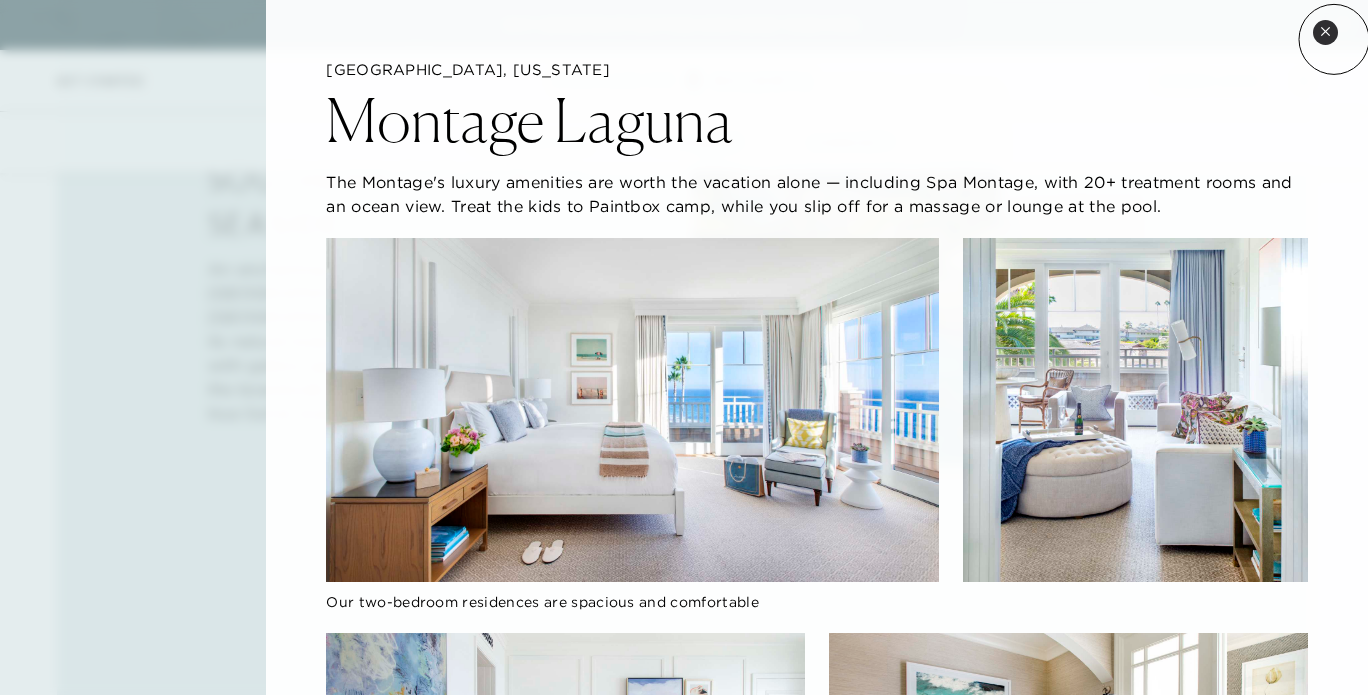 click on "Close quickview" at bounding box center (1325, 32) 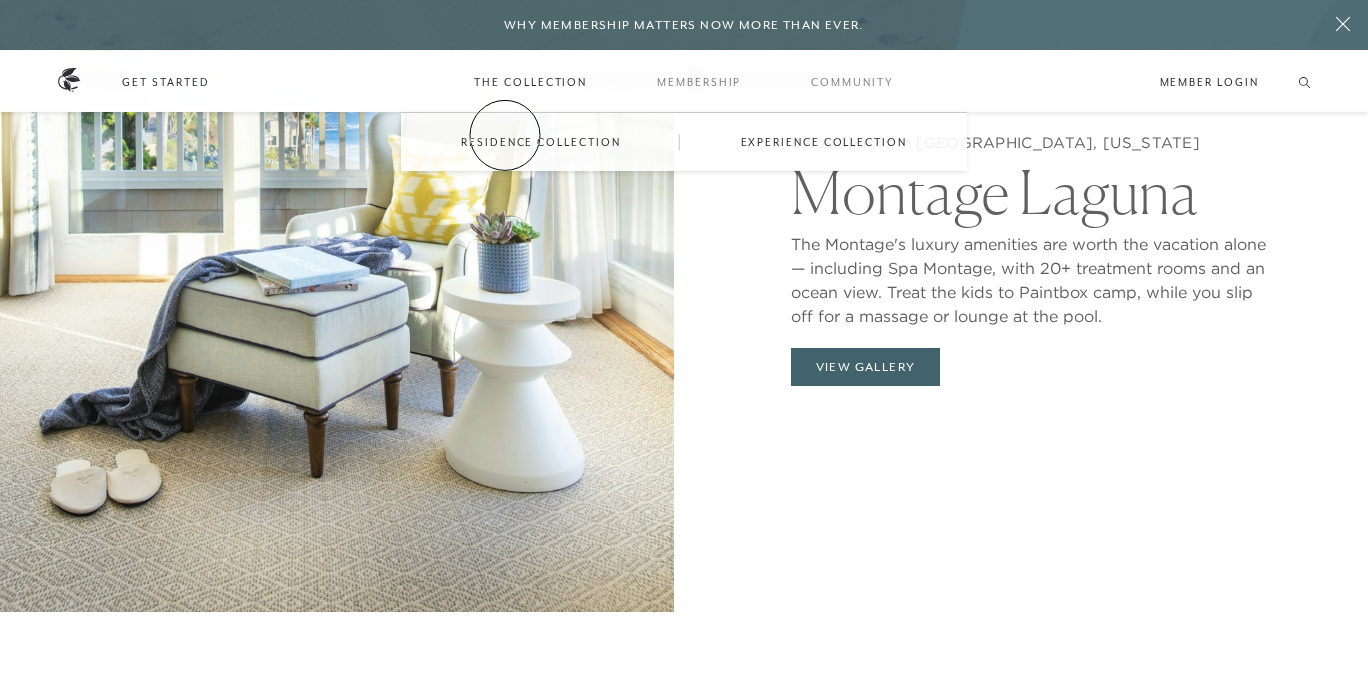 click on "Residence Collection" at bounding box center [540, 142] 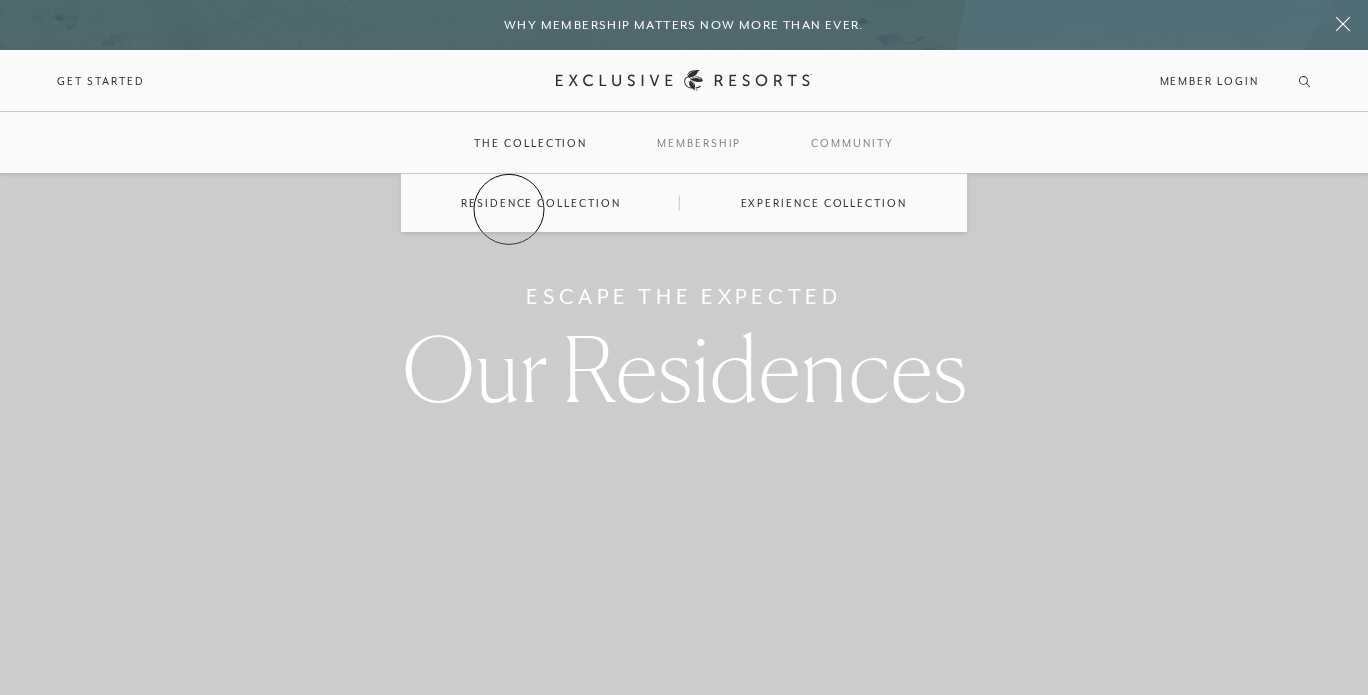 click on "Residence Collection" at bounding box center [540, 203] 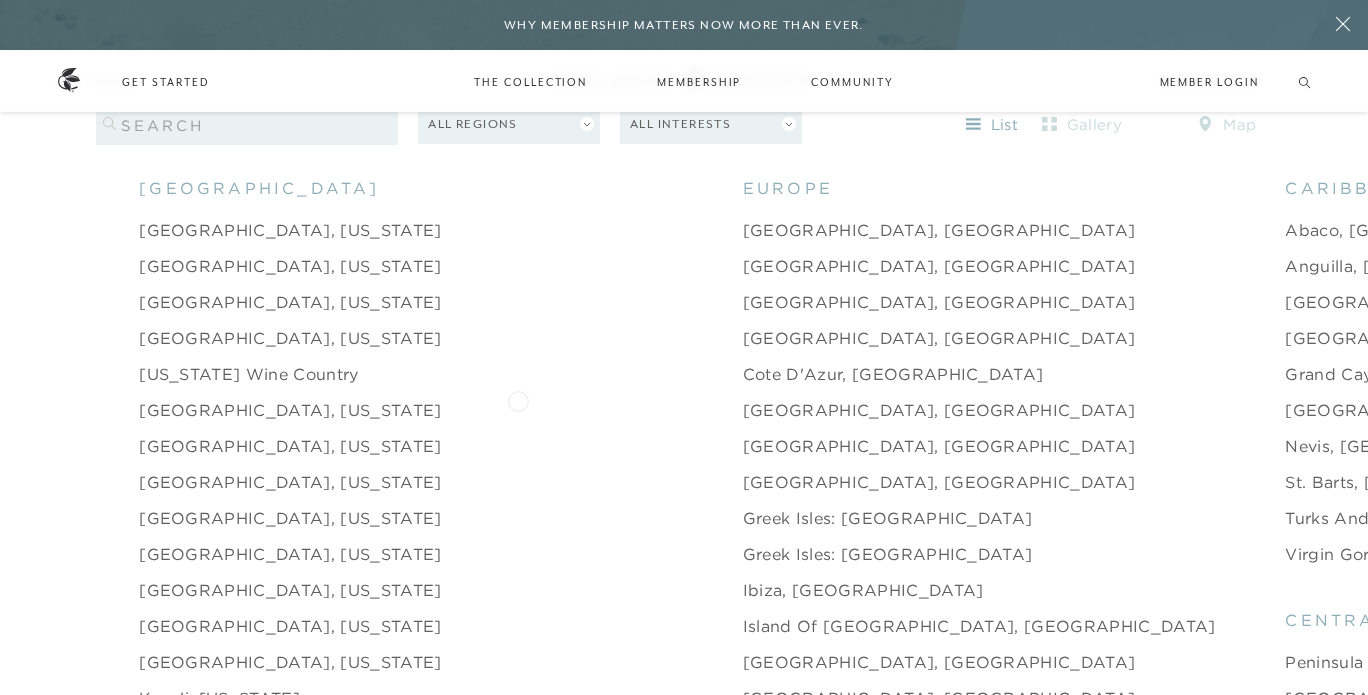scroll, scrollTop: 1961, scrollLeft: 0, axis: vertical 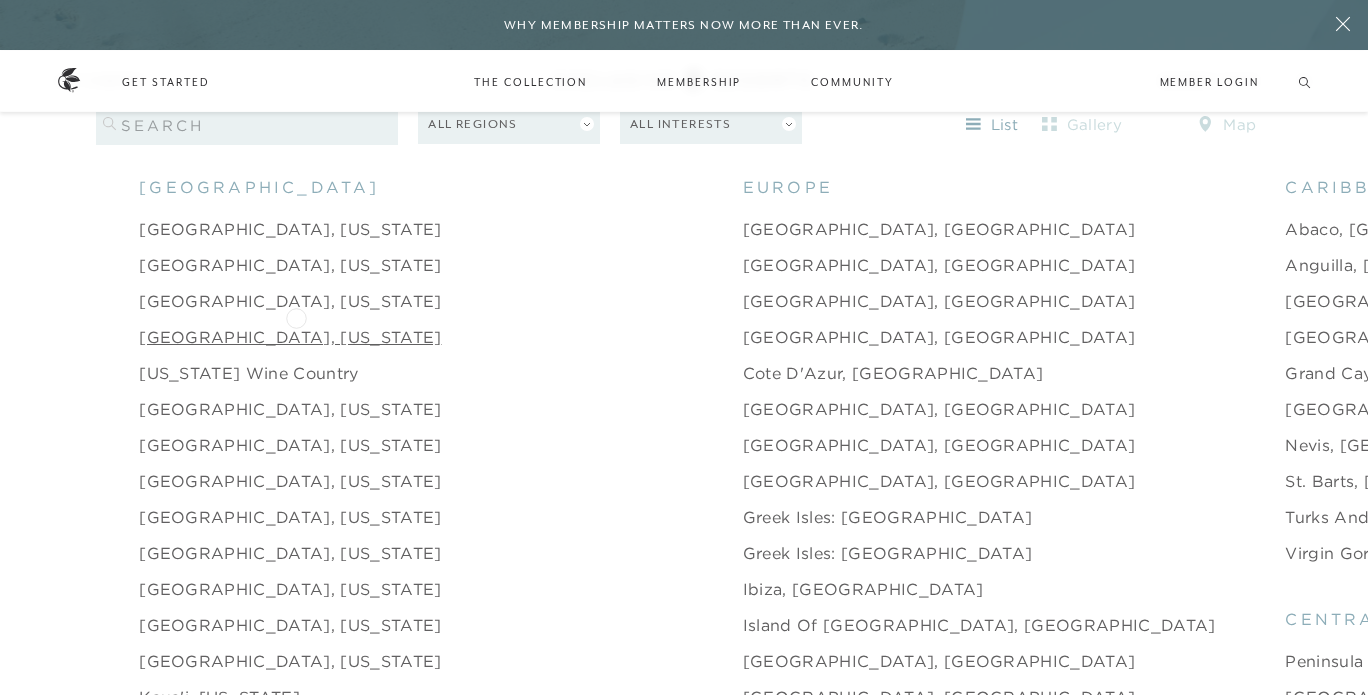click on "[GEOGRAPHIC_DATA], [US_STATE]" at bounding box center [290, 337] 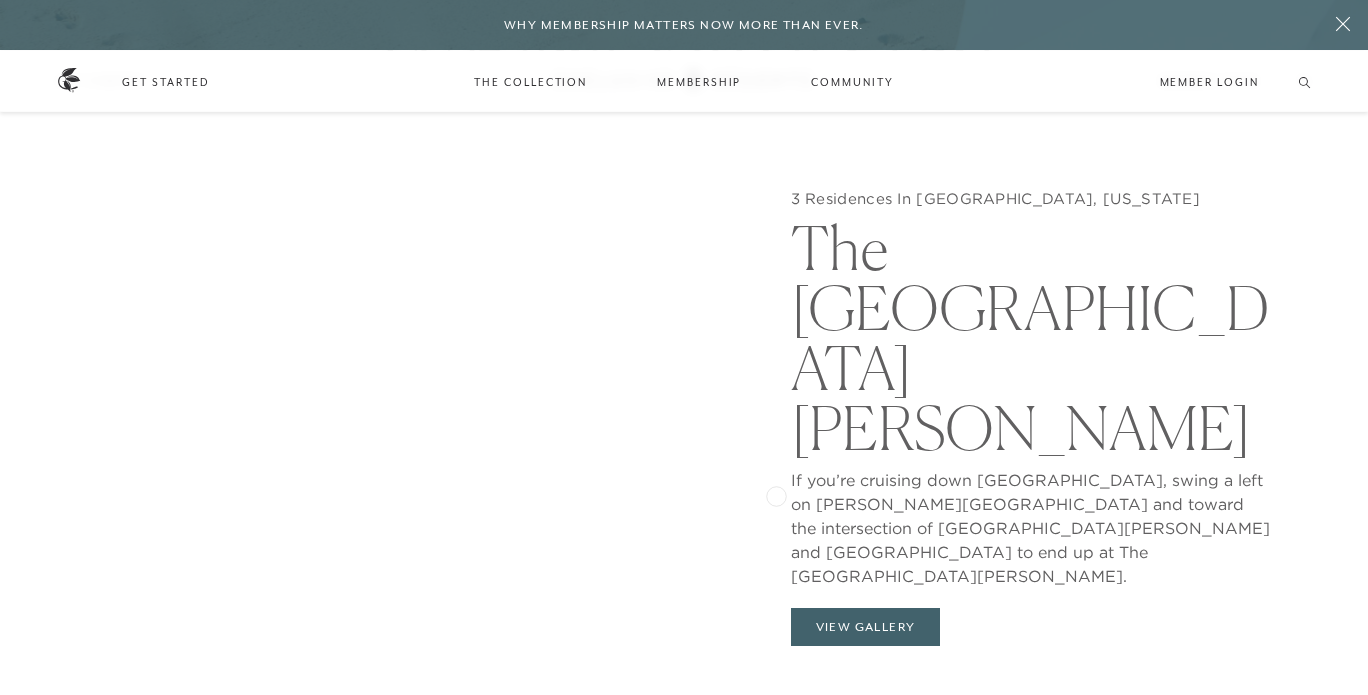 scroll, scrollTop: 1862, scrollLeft: 0, axis: vertical 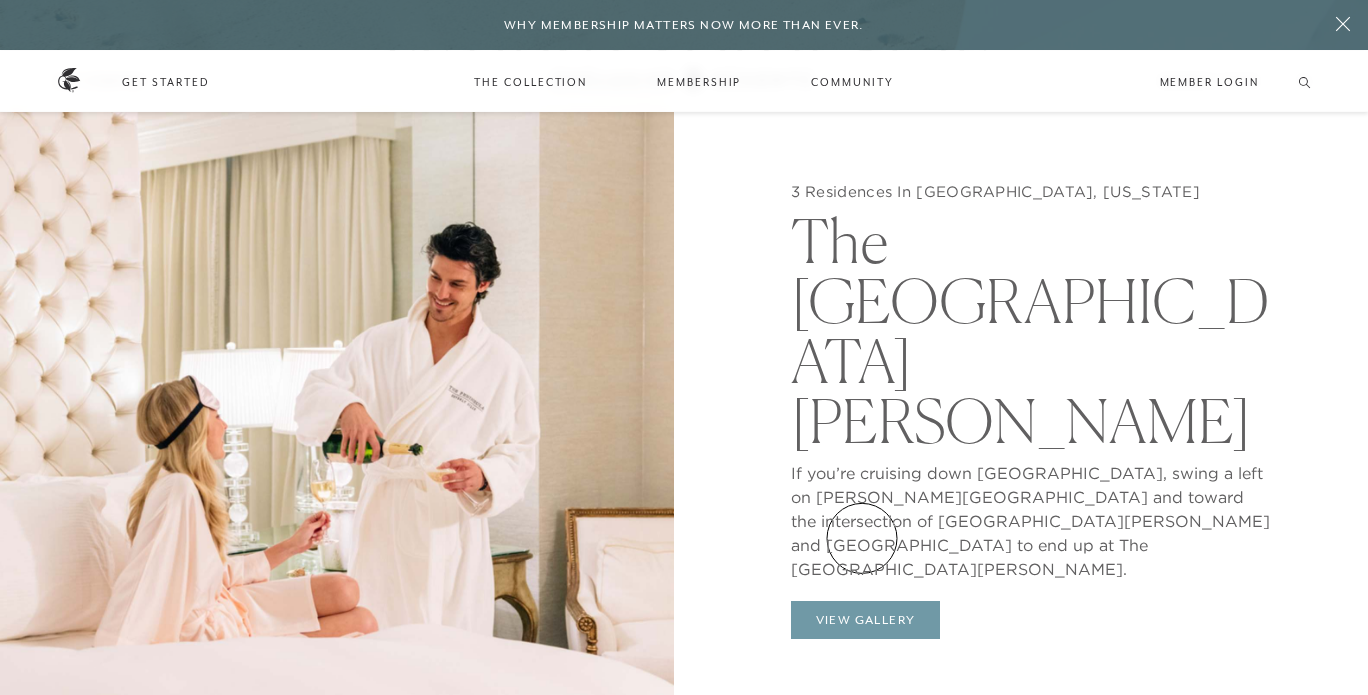 click on "View Gallery" at bounding box center [866, 620] 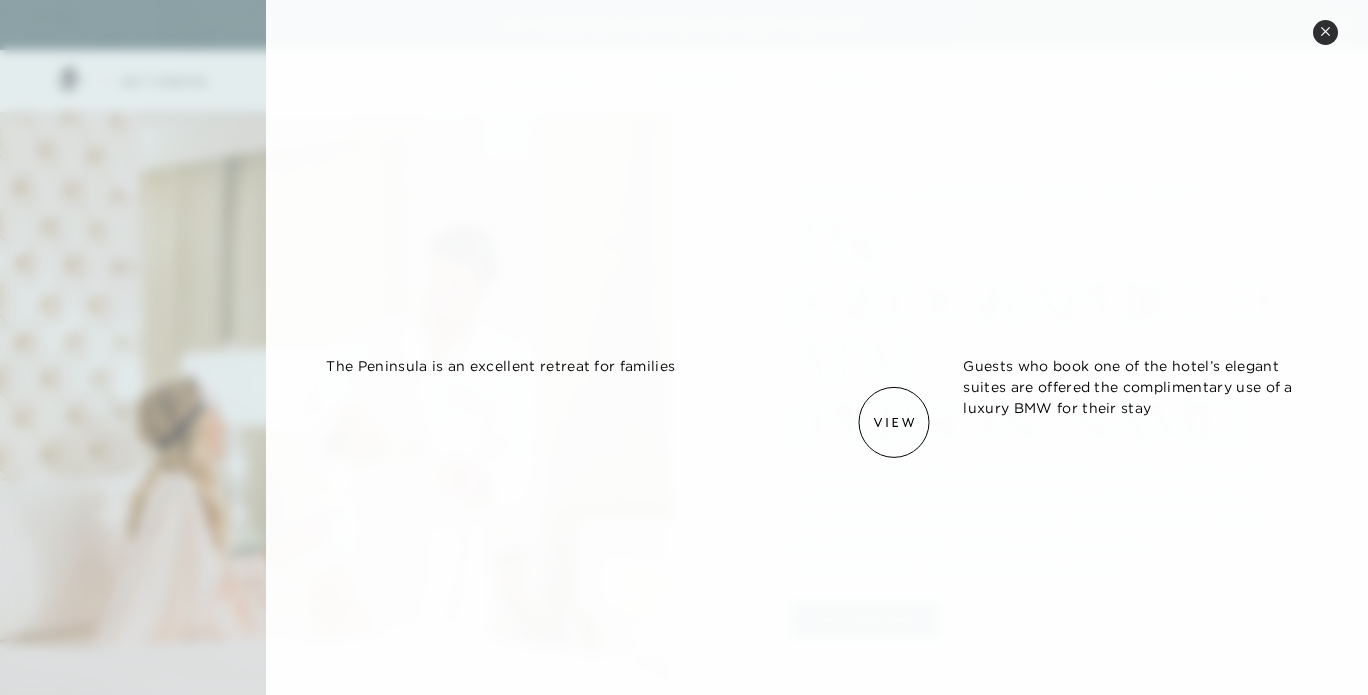 scroll, scrollTop: 0, scrollLeft: 0, axis: both 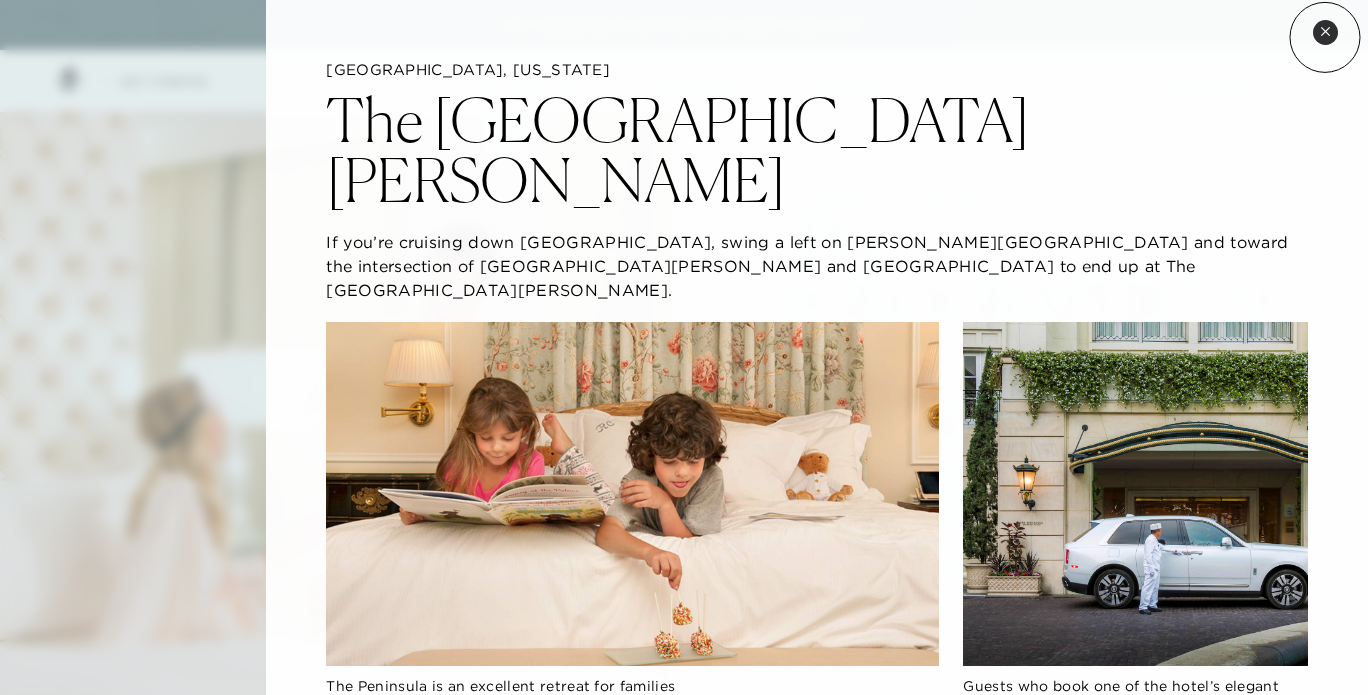 click on "Close quickview" at bounding box center [1325, 32] 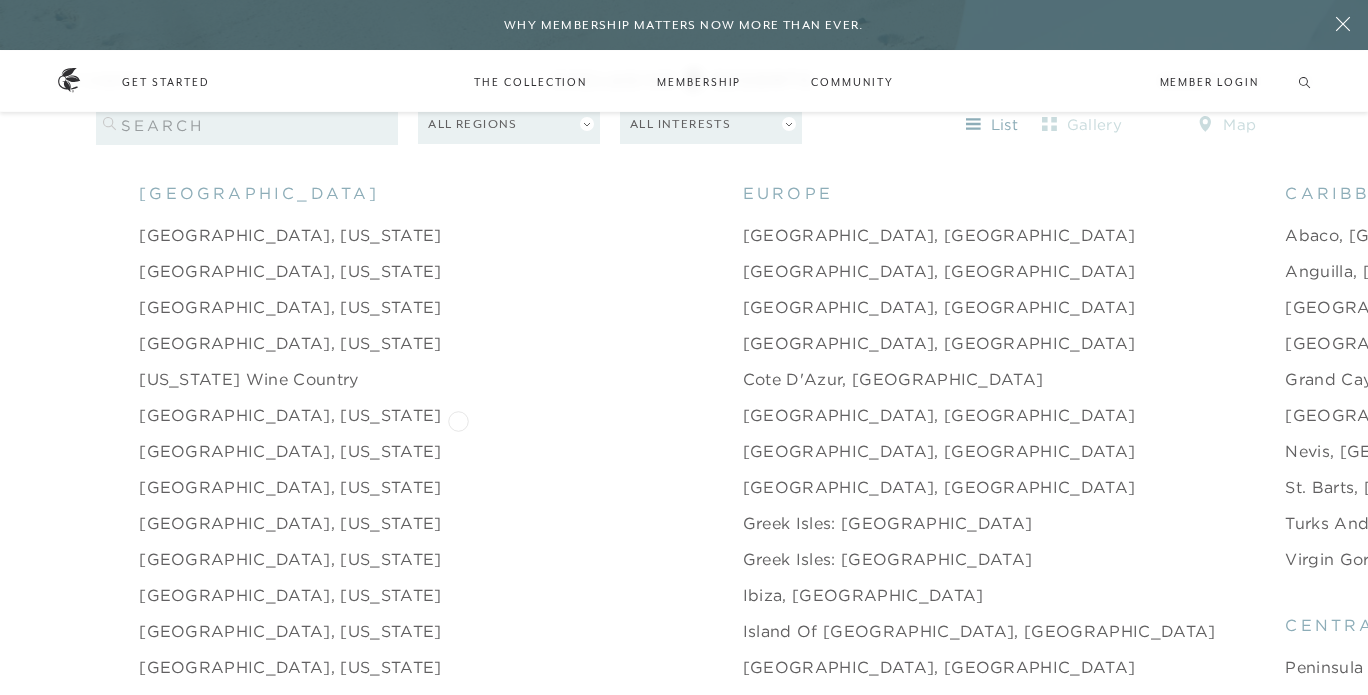 scroll, scrollTop: 1957, scrollLeft: 0, axis: vertical 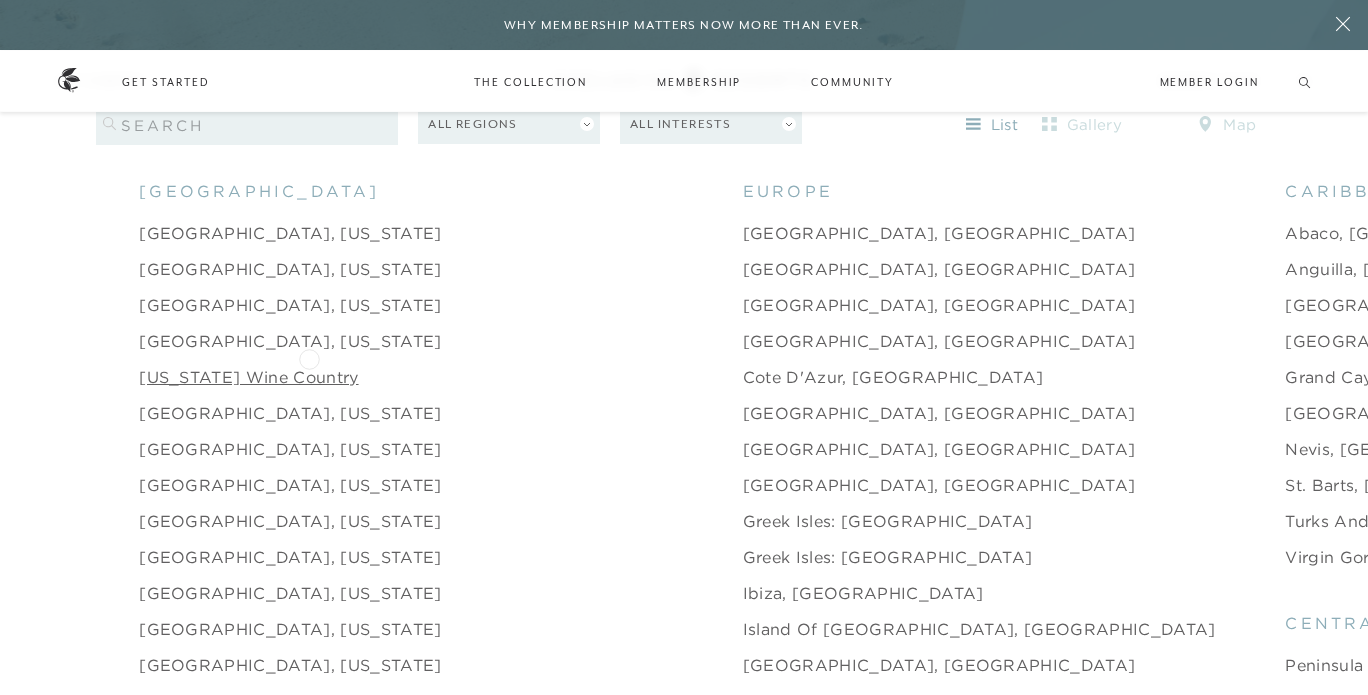 click on "[US_STATE] Wine Country" at bounding box center [248, 377] 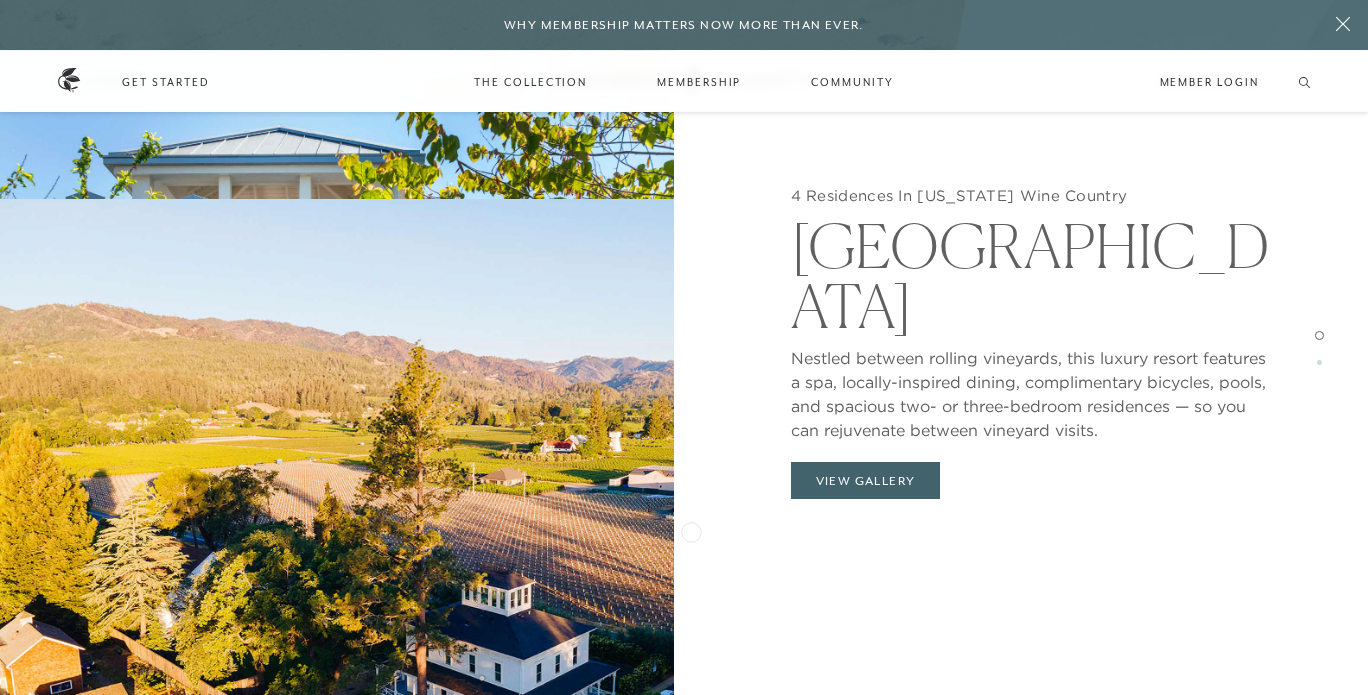 scroll, scrollTop: 2284, scrollLeft: 0, axis: vertical 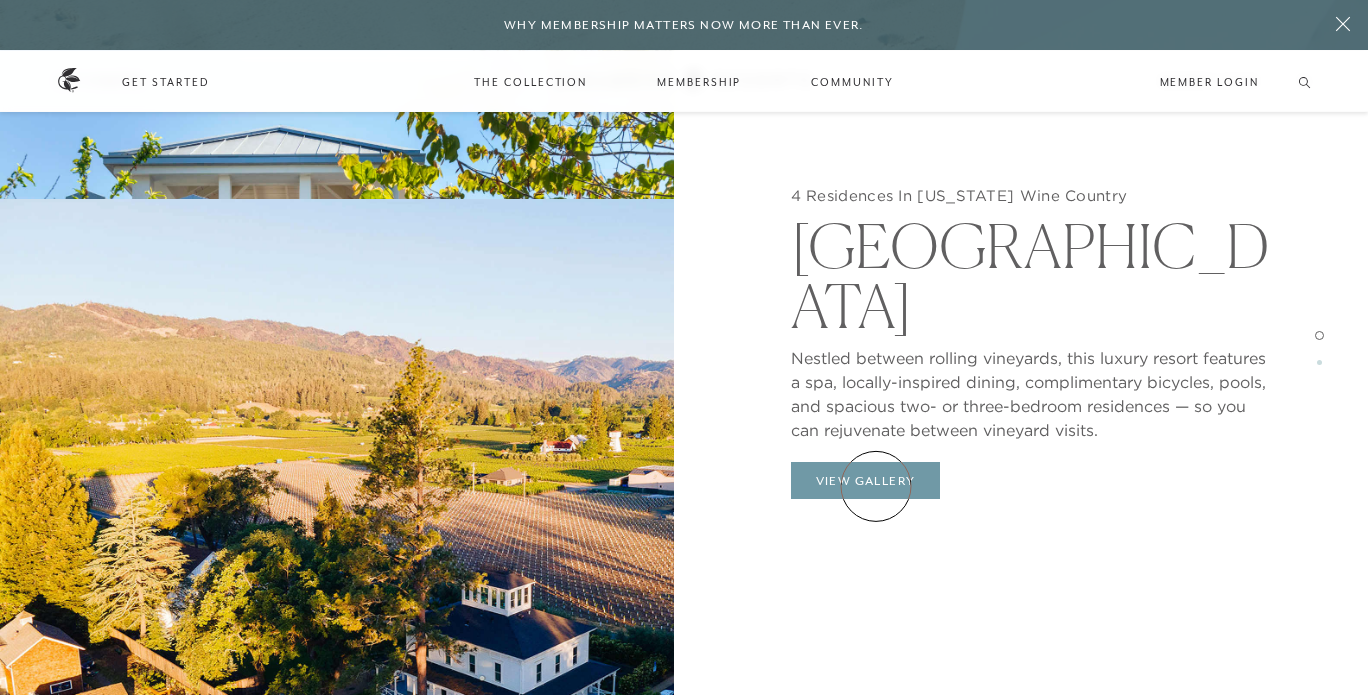 click on "View Gallery" at bounding box center [866, 481] 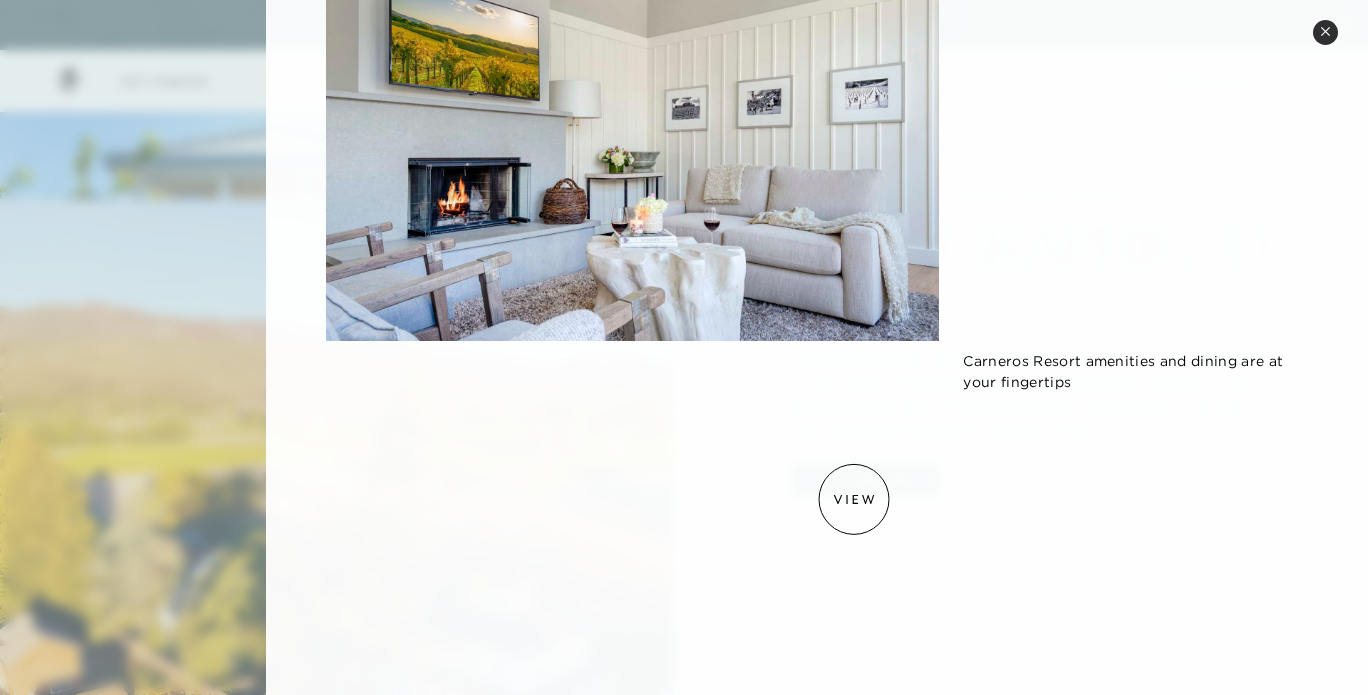 scroll, scrollTop: 2028, scrollLeft: 0, axis: vertical 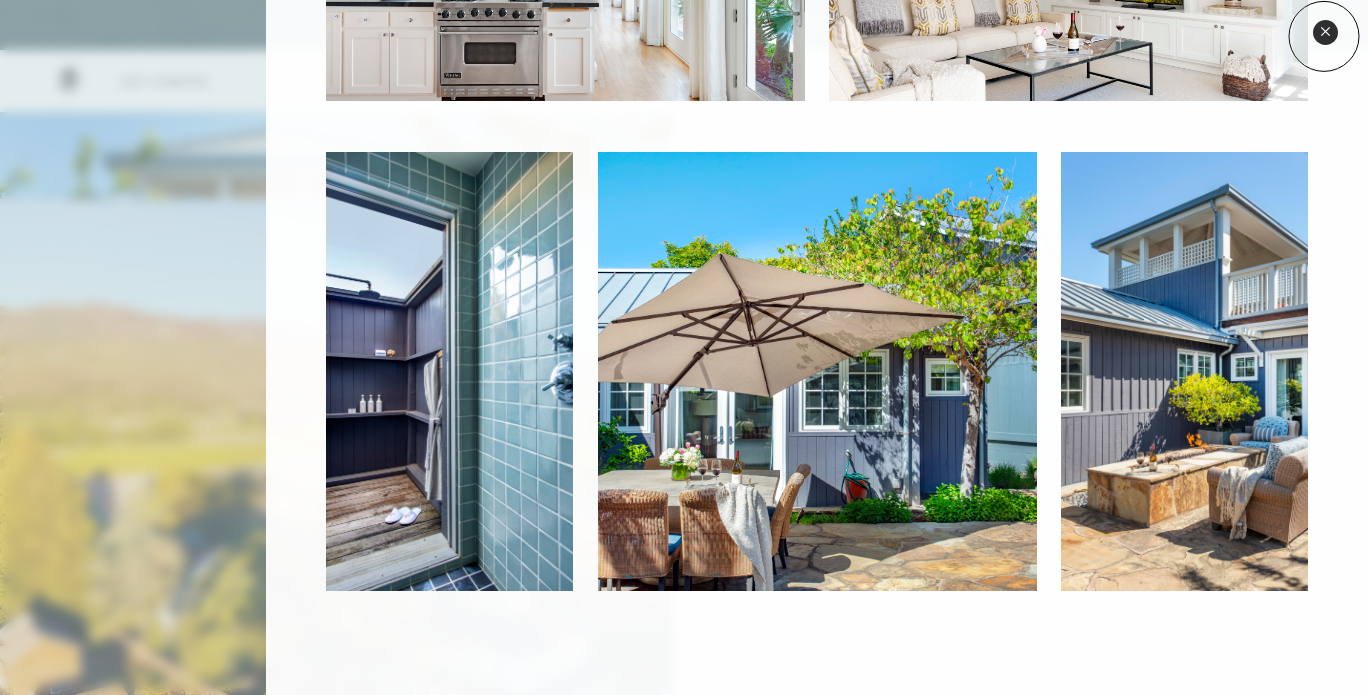 click 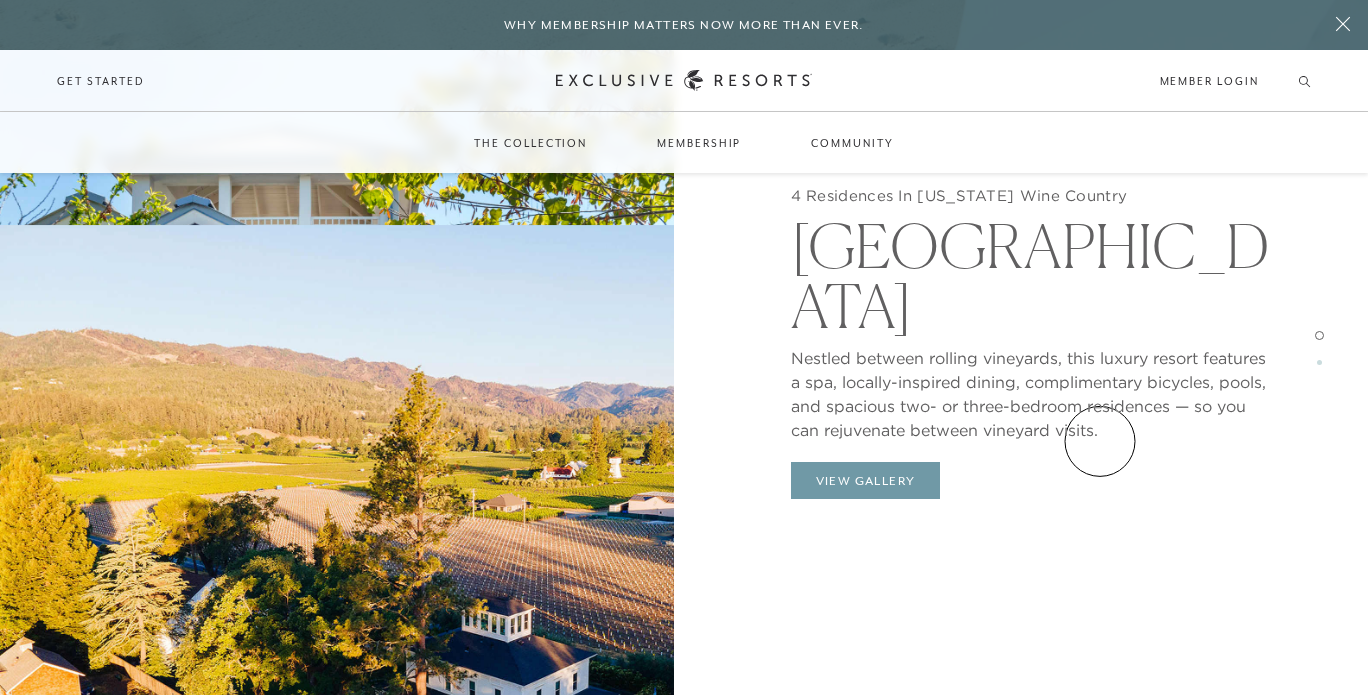 scroll, scrollTop: 2177, scrollLeft: 0, axis: vertical 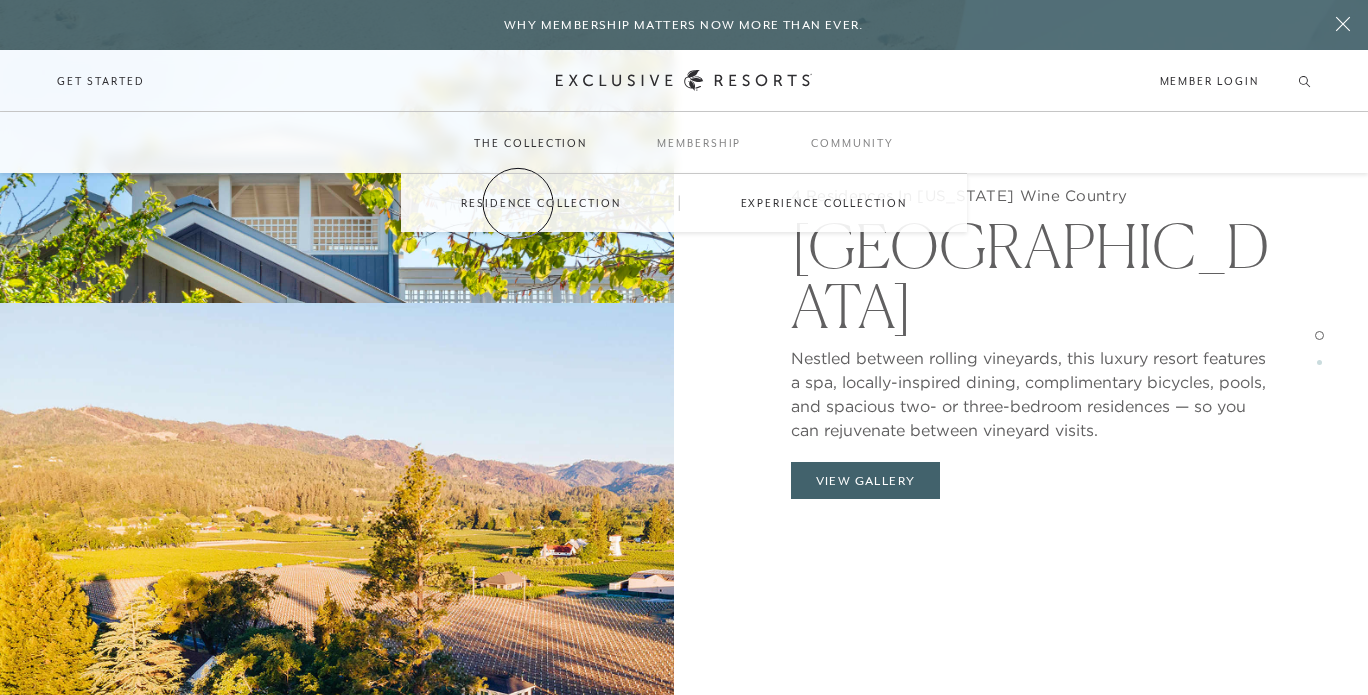 click on "Residence Collection" at bounding box center (540, 203) 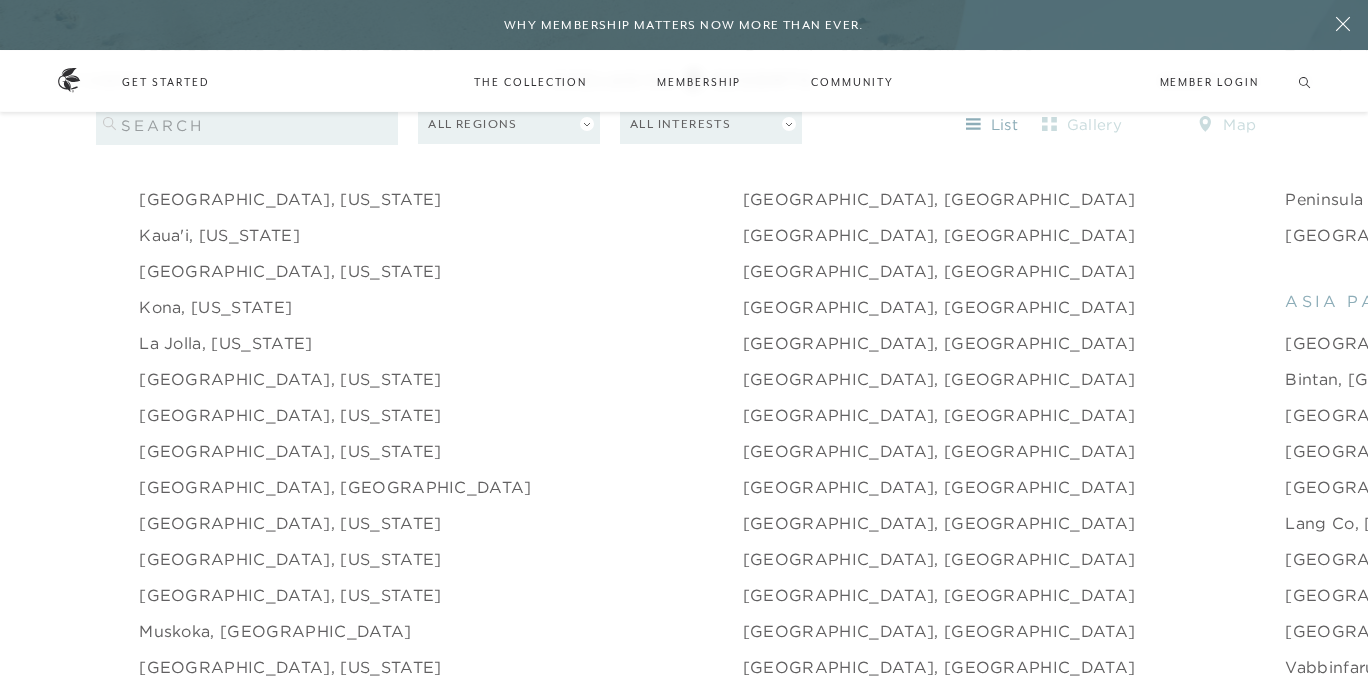 scroll, scrollTop: 2501, scrollLeft: 0, axis: vertical 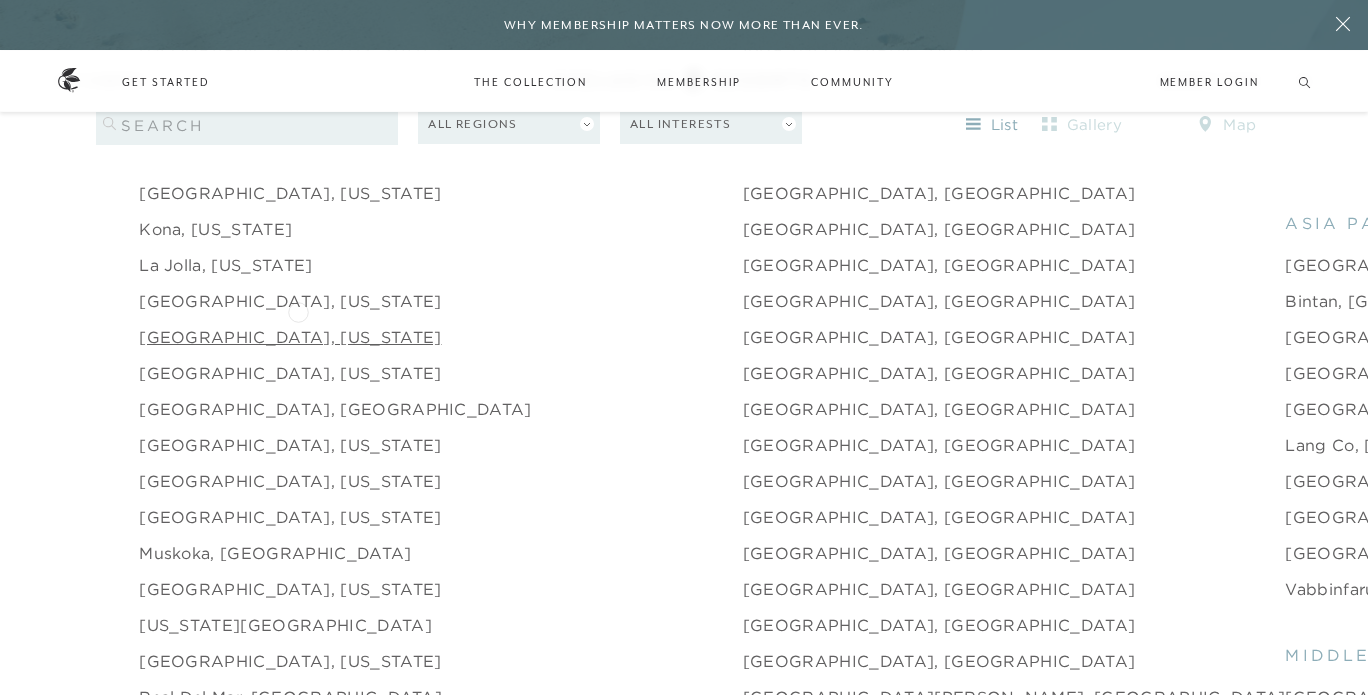 click on "[GEOGRAPHIC_DATA], [US_STATE]" at bounding box center [290, 337] 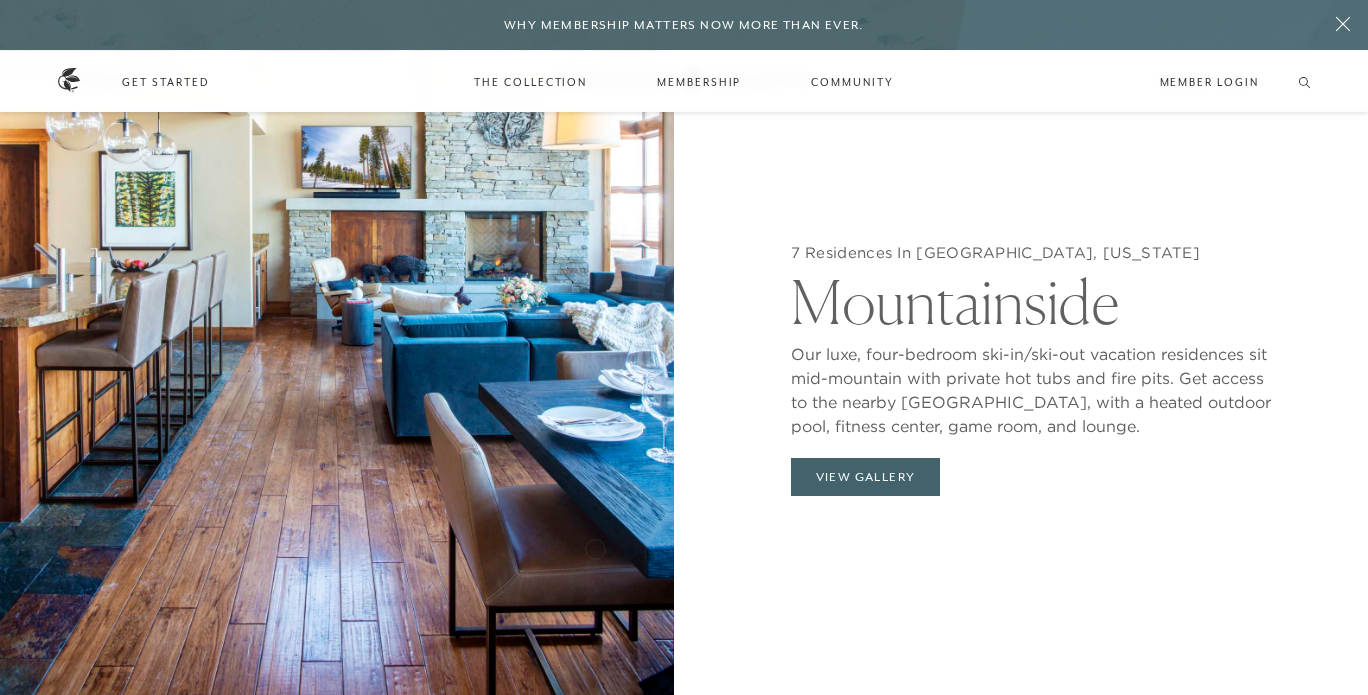 scroll, scrollTop: 1880, scrollLeft: 0, axis: vertical 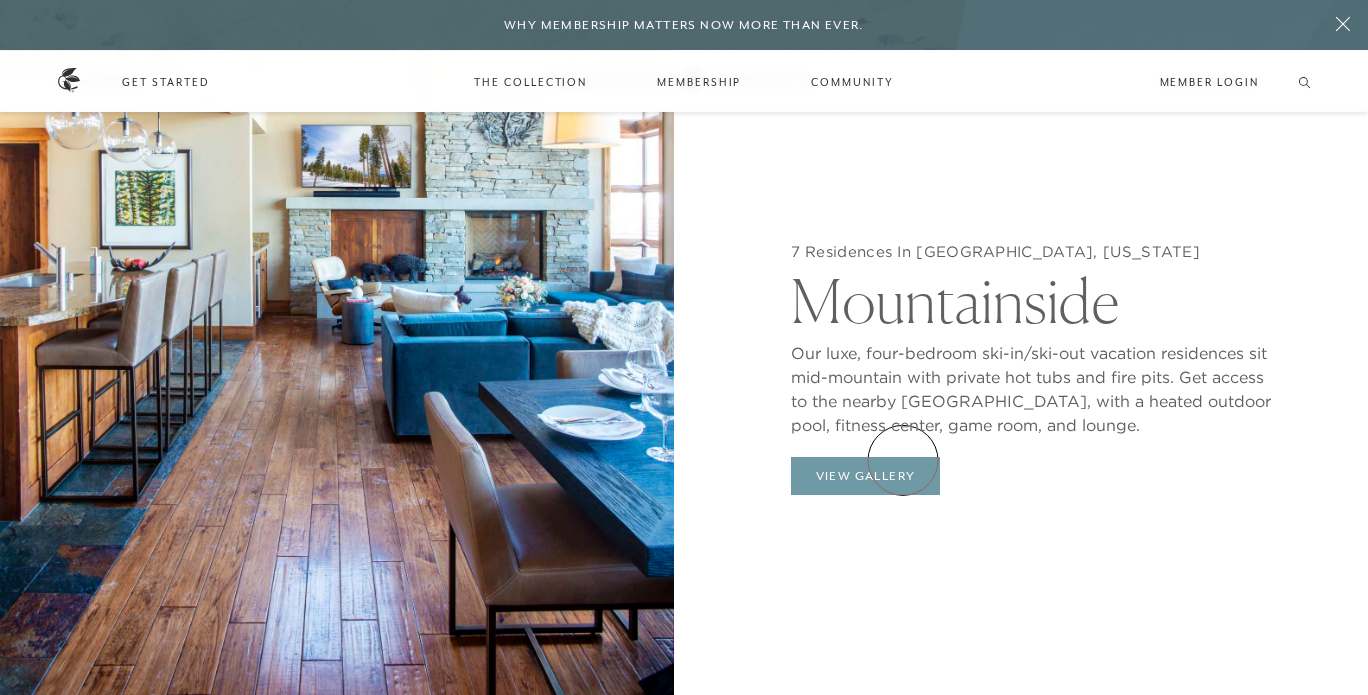 click on "View Gallery" at bounding box center [866, 476] 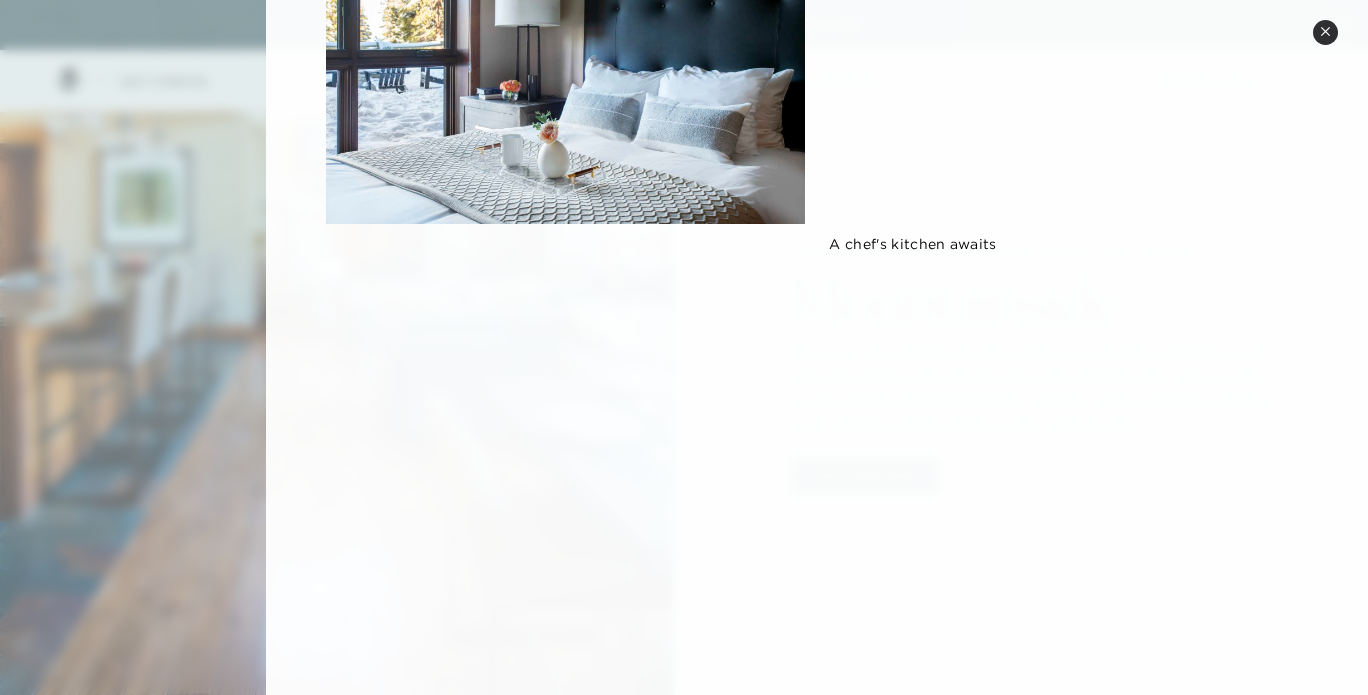 scroll, scrollTop: 2049, scrollLeft: 0, axis: vertical 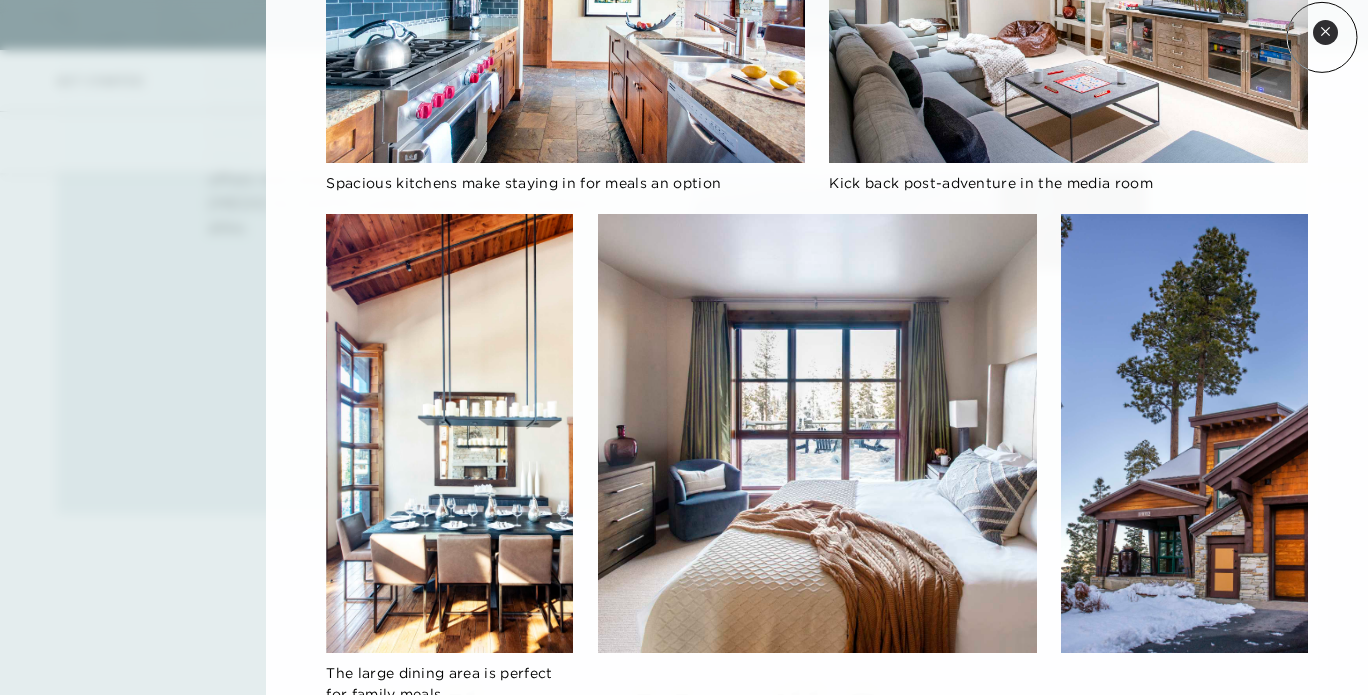 click on "Close quickview" at bounding box center (1325, 32) 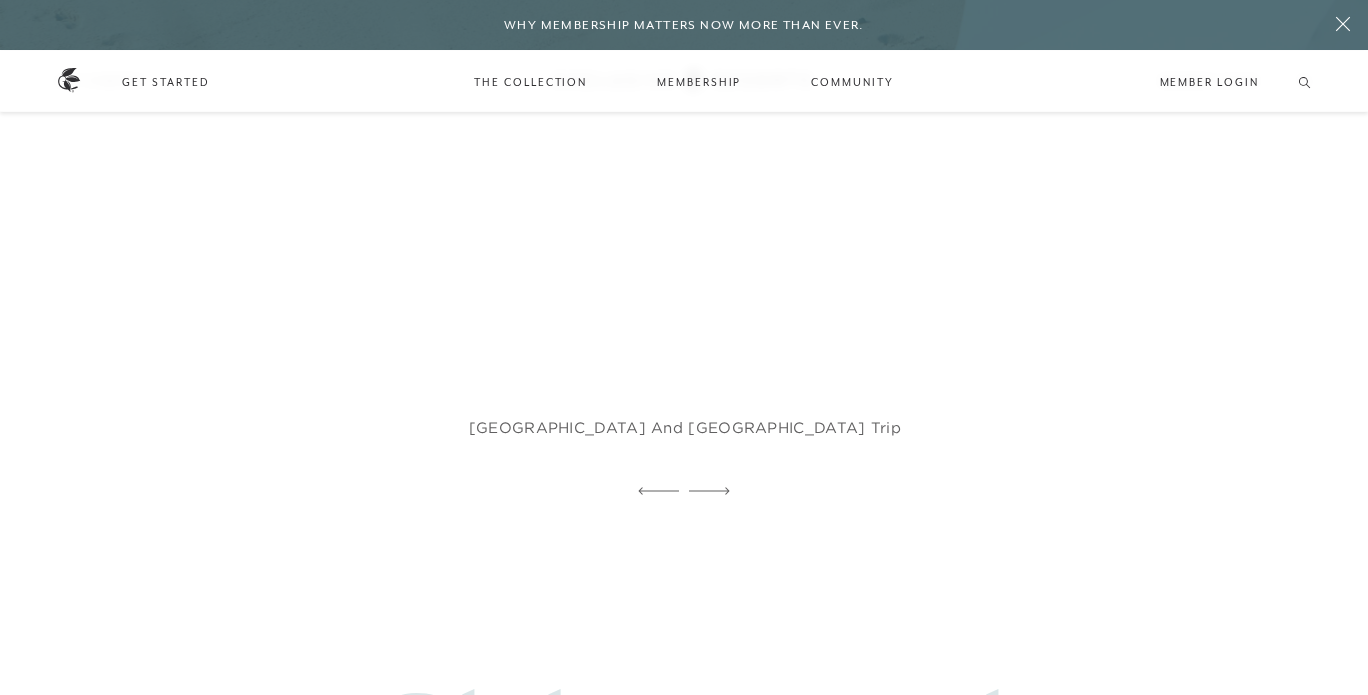scroll, scrollTop: 3958, scrollLeft: 0, axis: vertical 